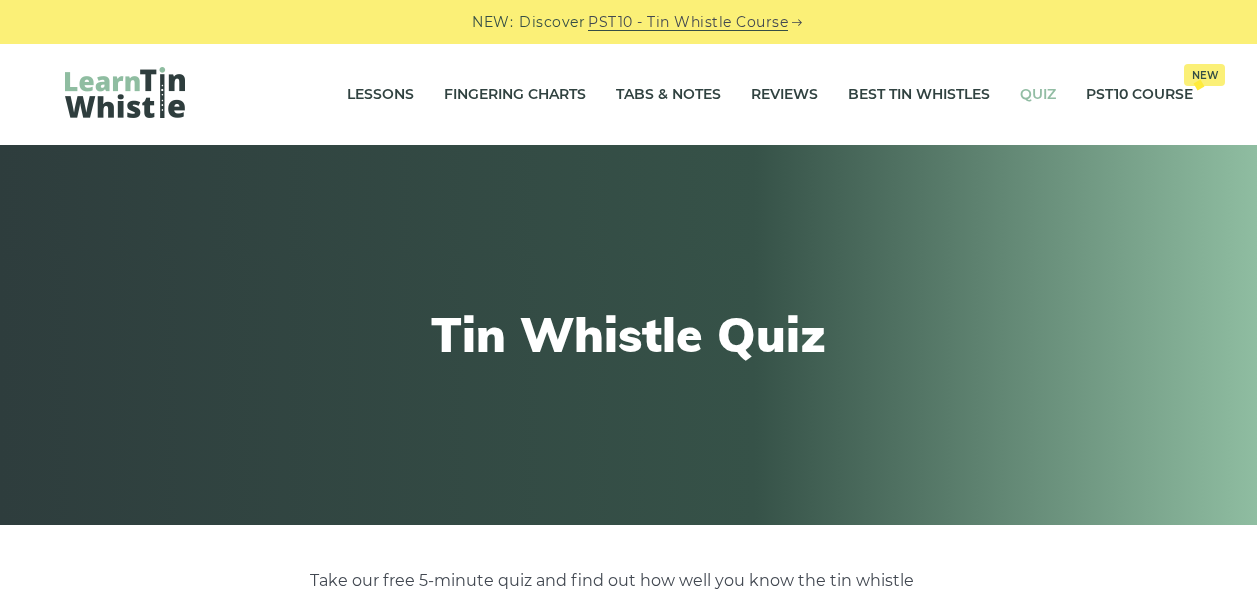 scroll, scrollTop: 0, scrollLeft: 0, axis: both 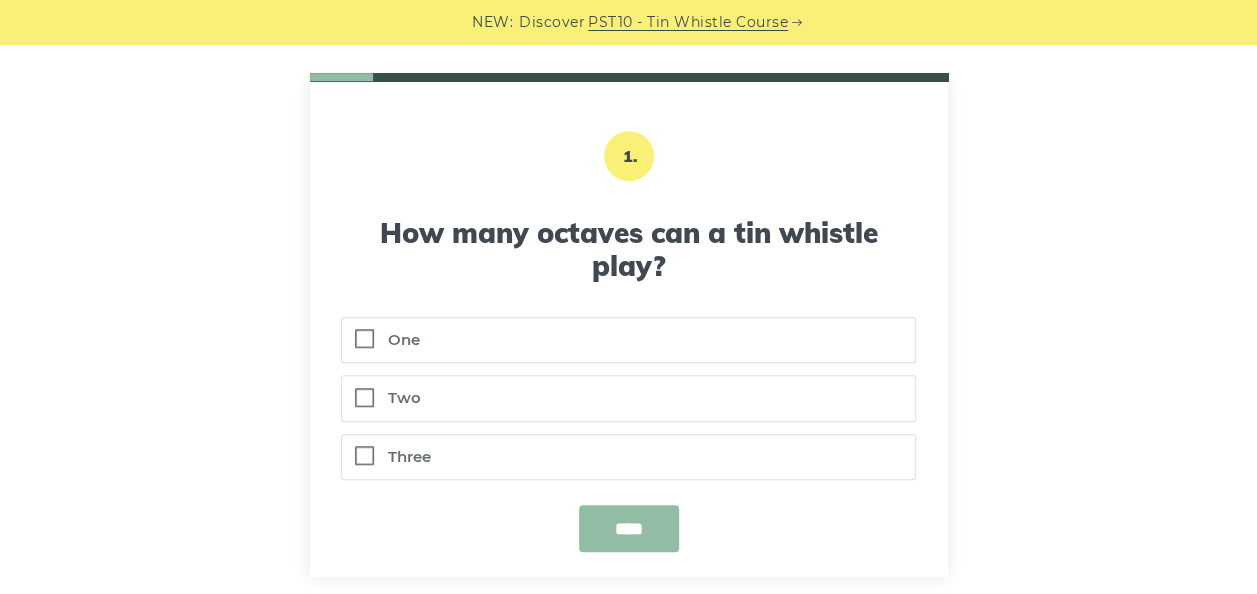 click on "Two" at bounding box center (628, 398) 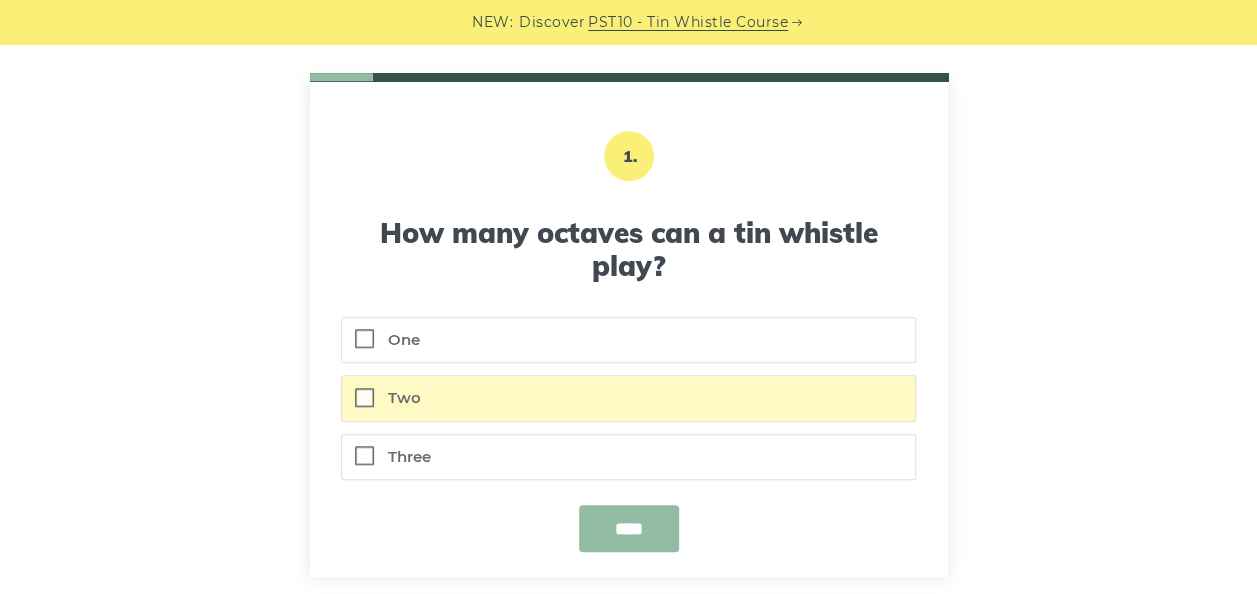 click on "****" at bounding box center (629, 528) 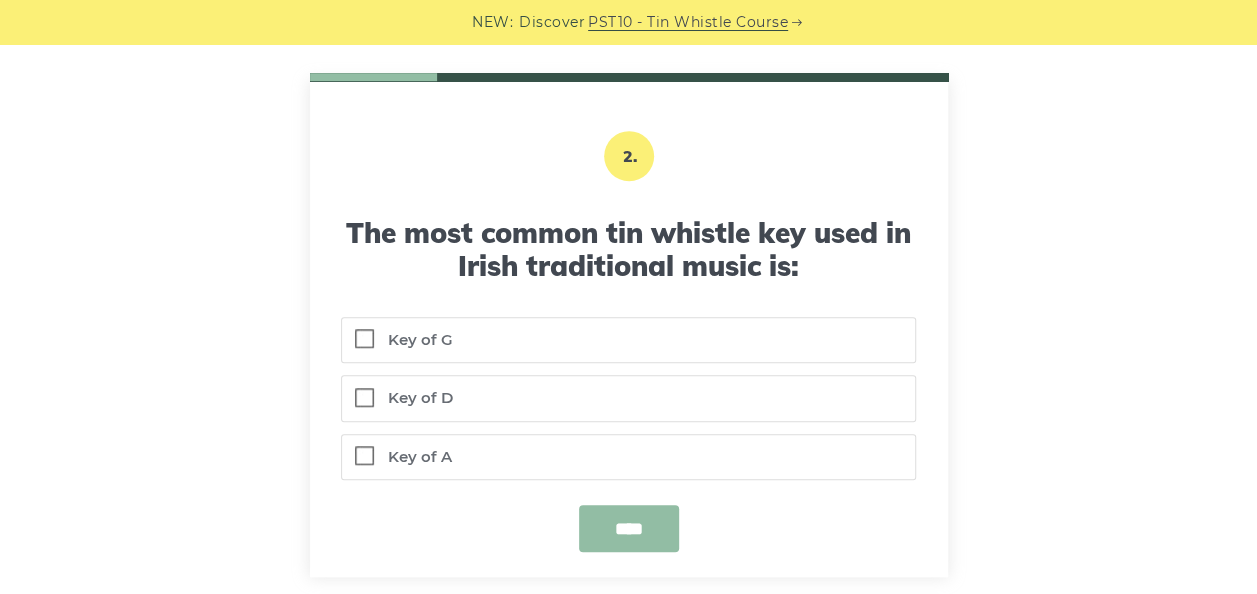 click on "Key of D" at bounding box center (628, 398) 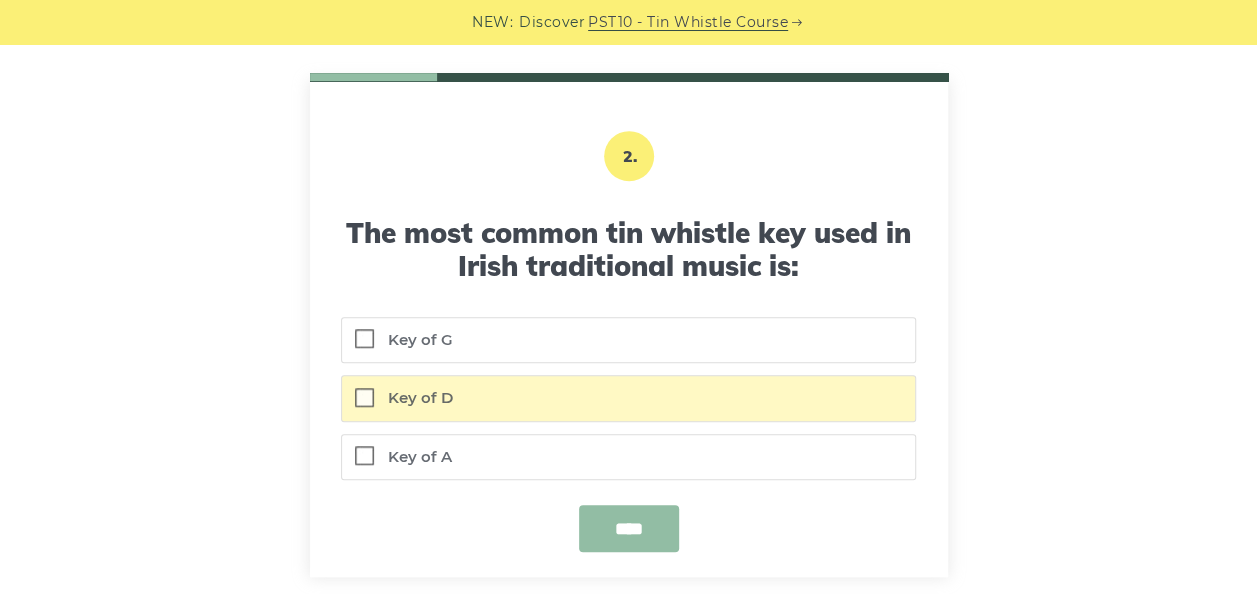 click on "****" at bounding box center (629, 528) 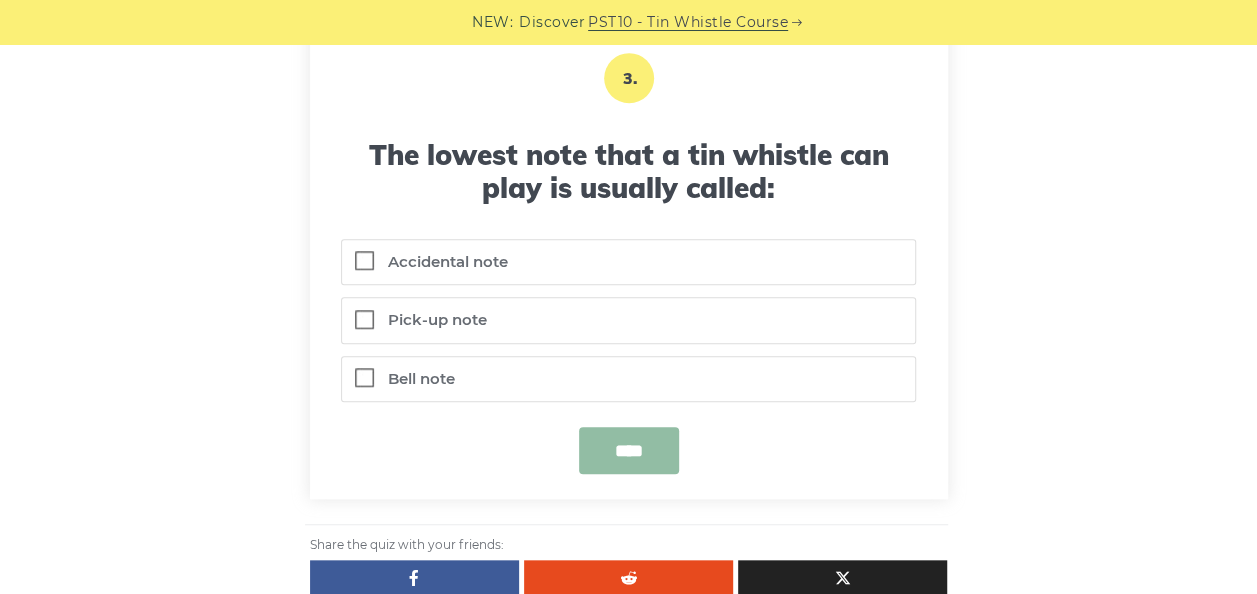 scroll, scrollTop: 708, scrollLeft: 0, axis: vertical 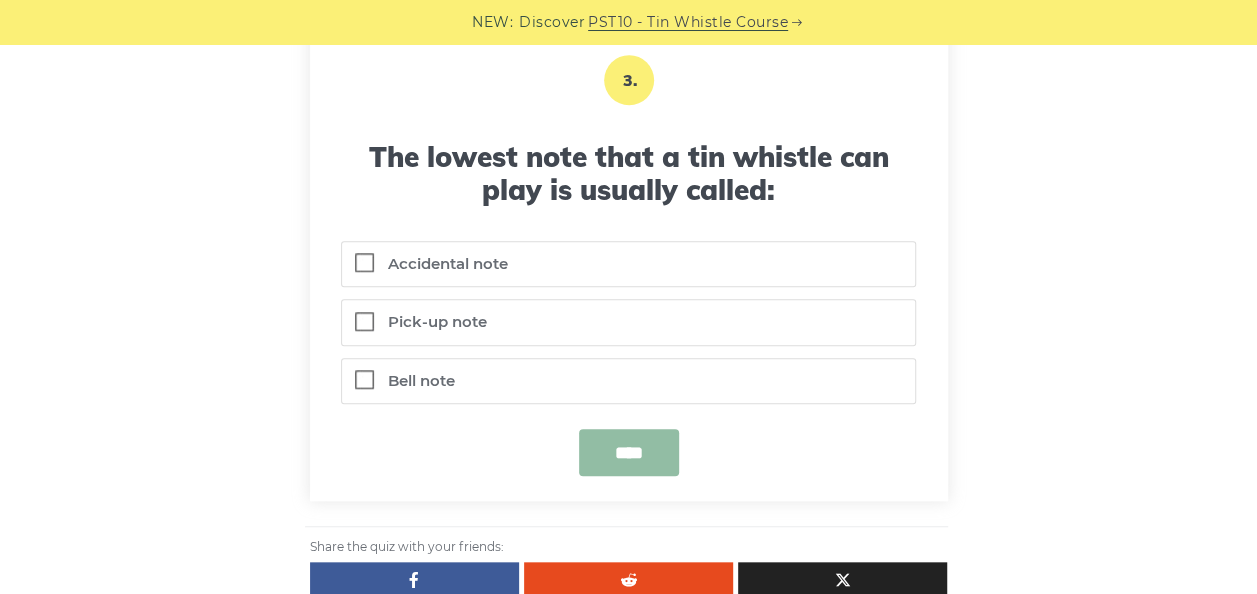 click on "Pick-up note" at bounding box center [628, 322] 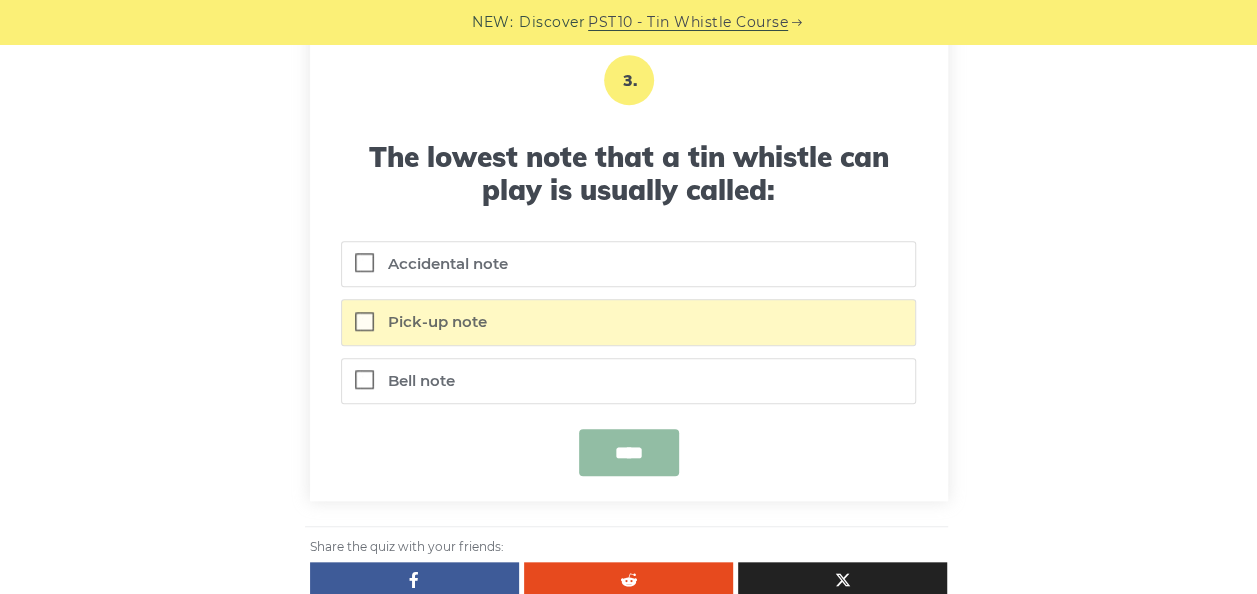 click on "****" at bounding box center [629, 452] 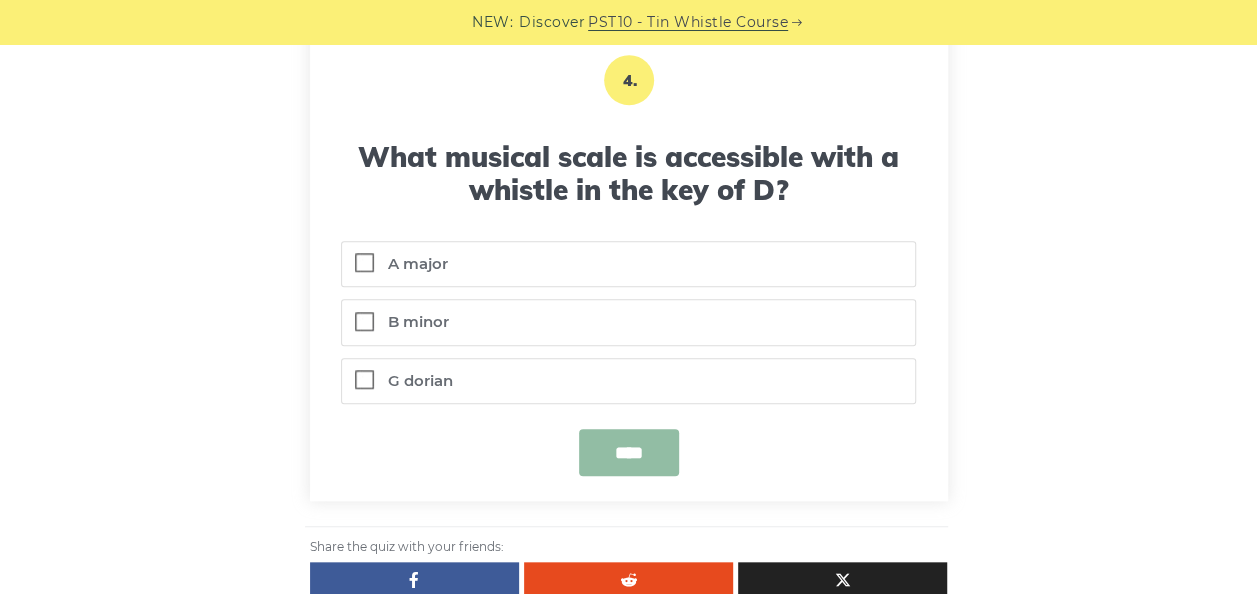 click on "A major" at bounding box center (628, 264) 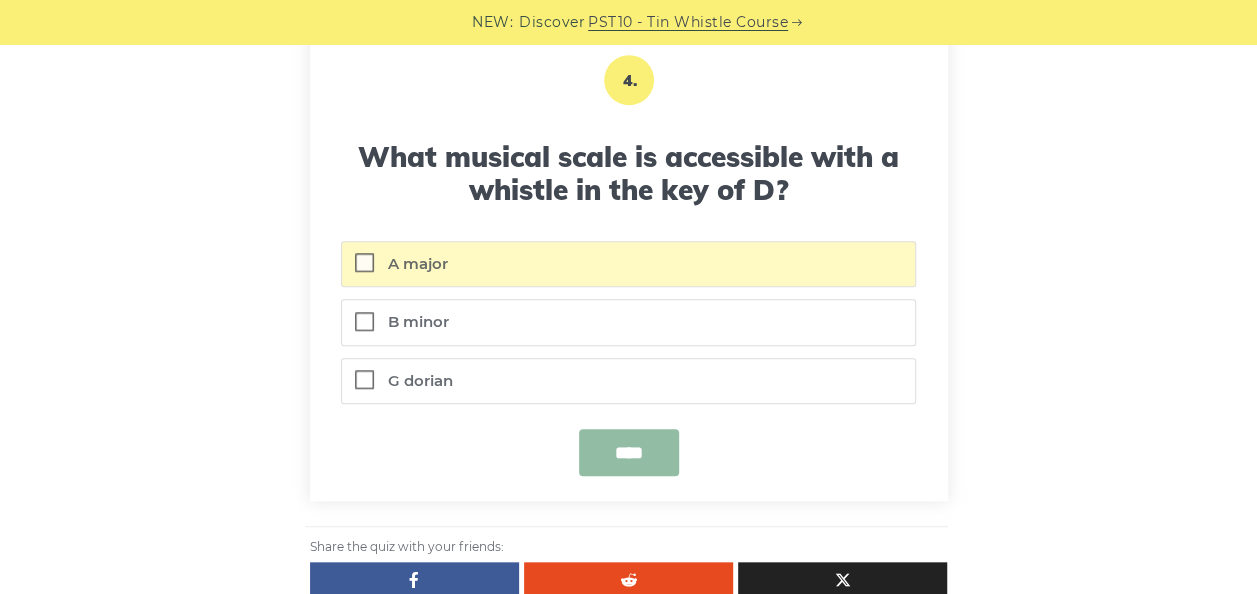 click on "****" at bounding box center [629, 452] 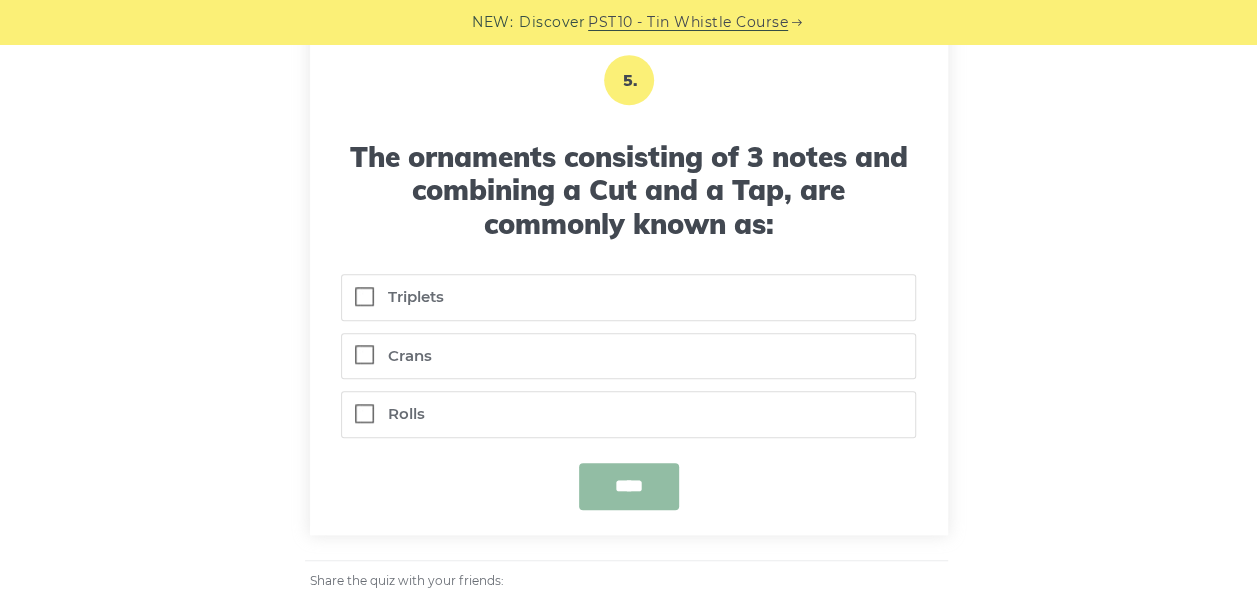 click on "Rolls" at bounding box center (628, 414) 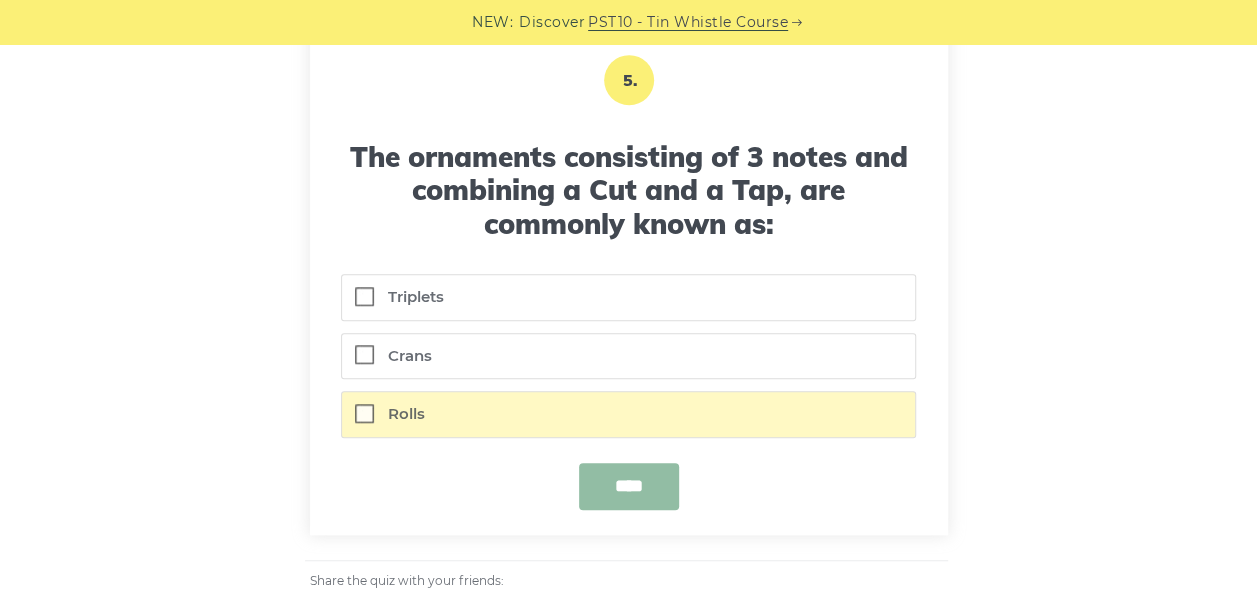 click on "****" at bounding box center (629, 486) 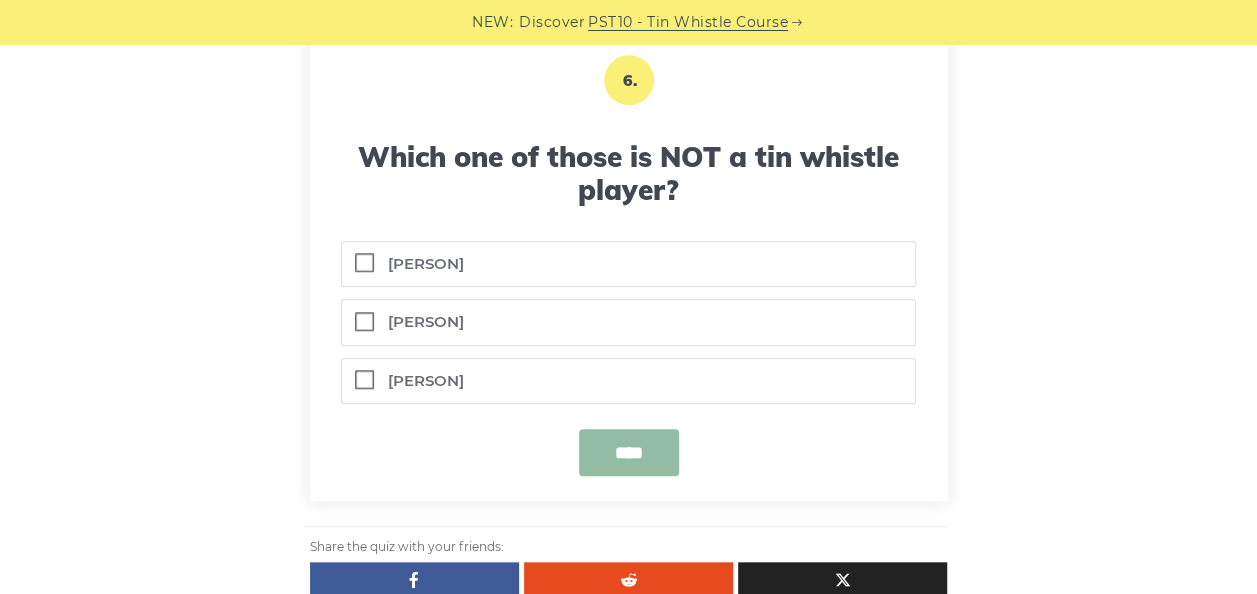 click on "Mary Bergin" at bounding box center (628, 322) 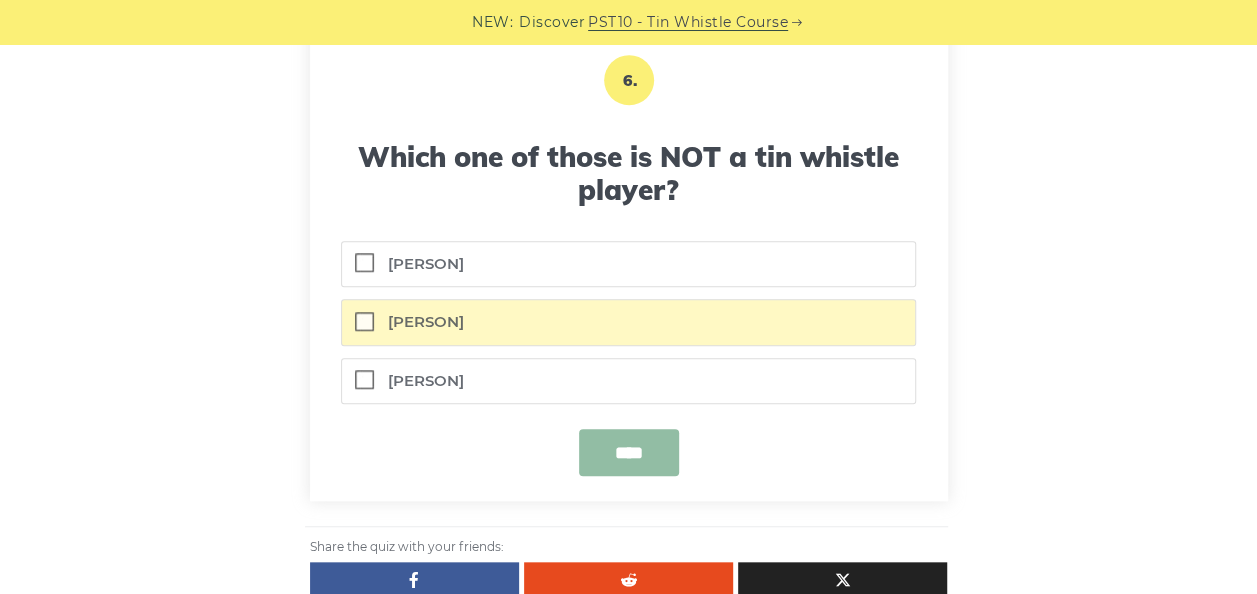 click on "****" at bounding box center [629, 452] 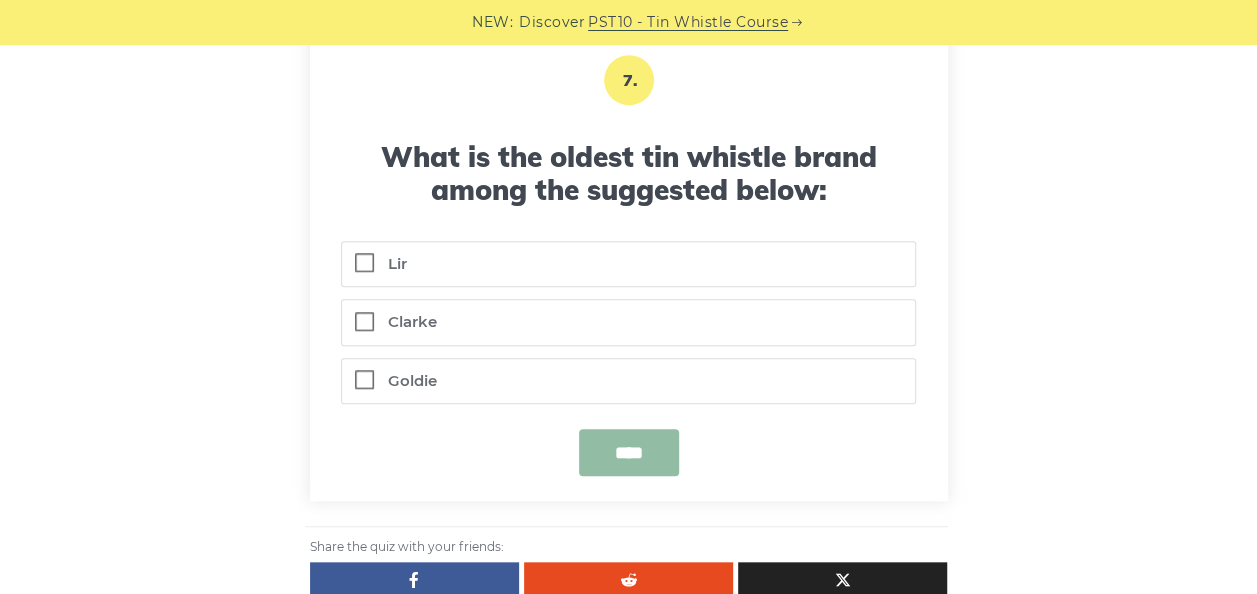 click on "****                                                                           ****" at bounding box center (628, 452) 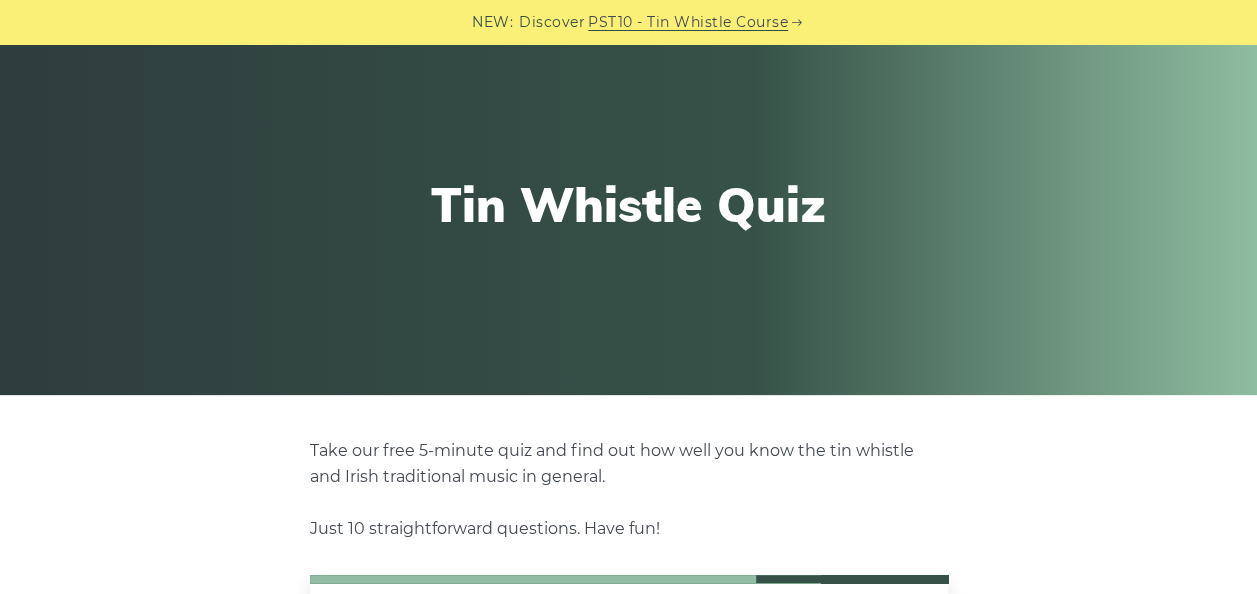 scroll, scrollTop: 128, scrollLeft: 0, axis: vertical 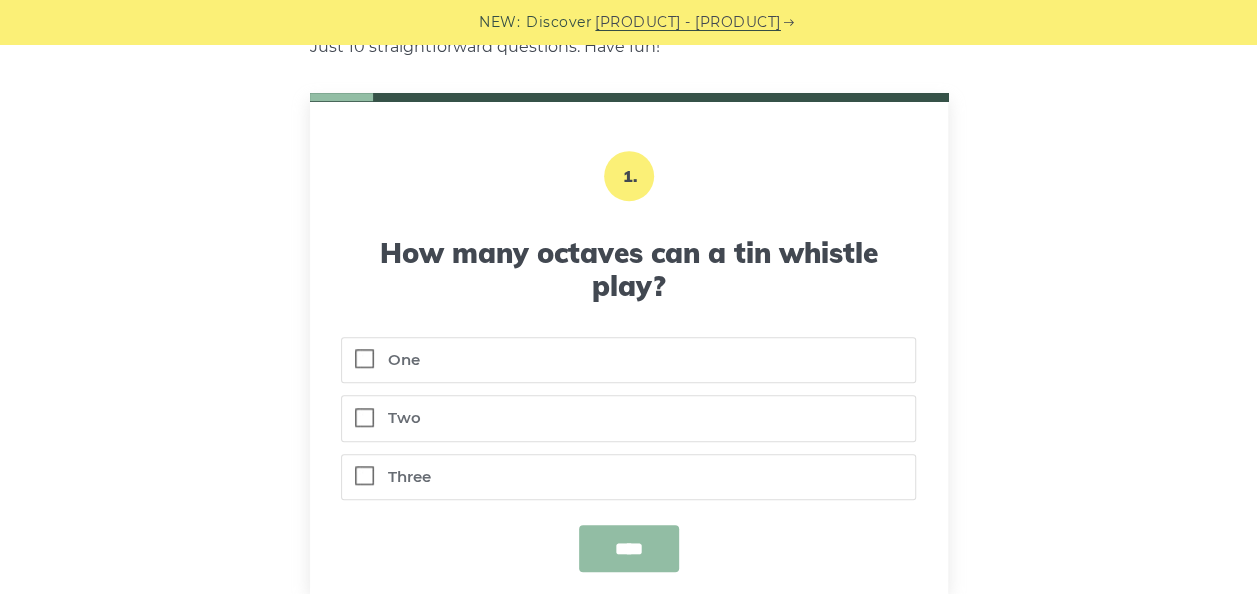 click on "Two" at bounding box center (628, 418) 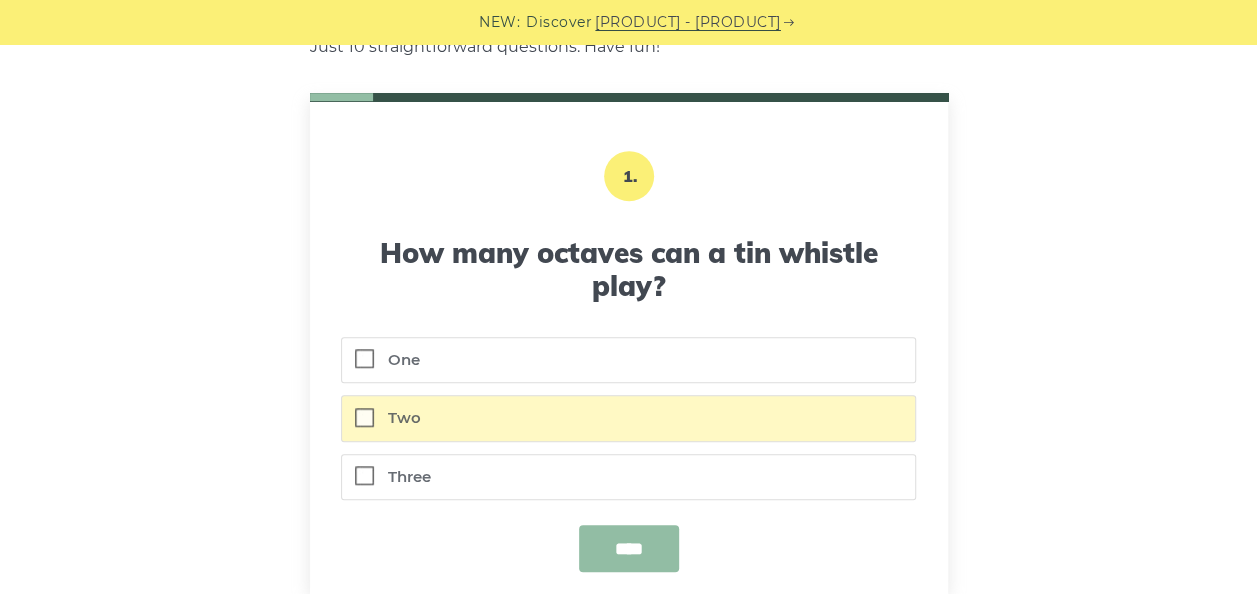 click on "****" at bounding box center [629, 548] 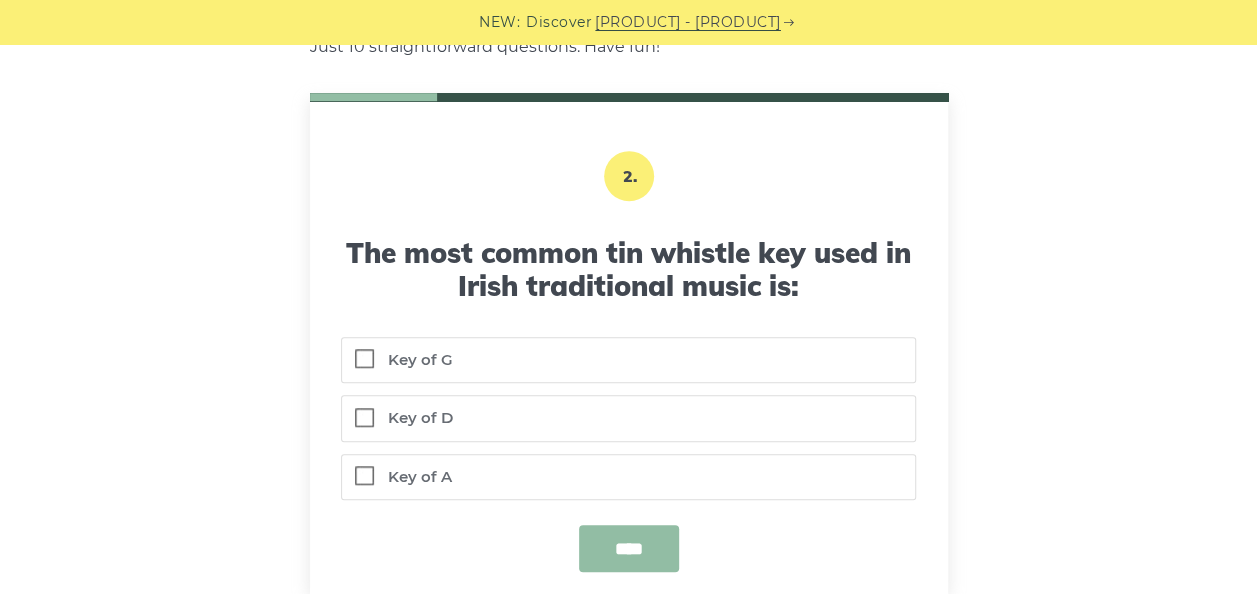 click on "Key of D" at bounding box center (628, 418) 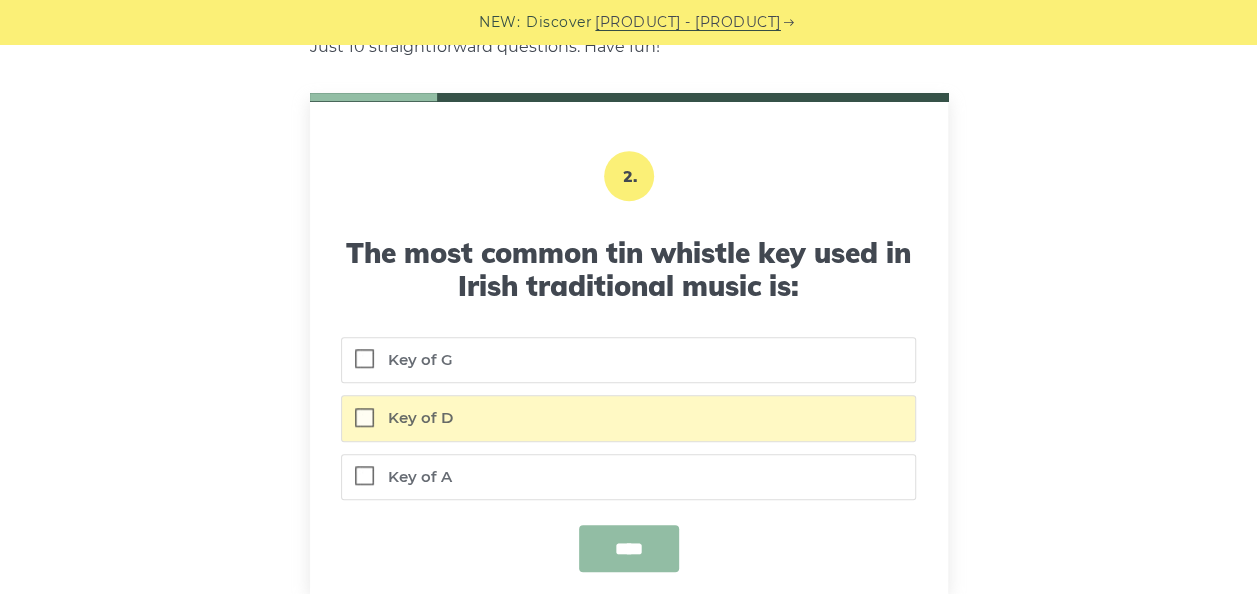 click on "****" at bounding box center [629, 548] 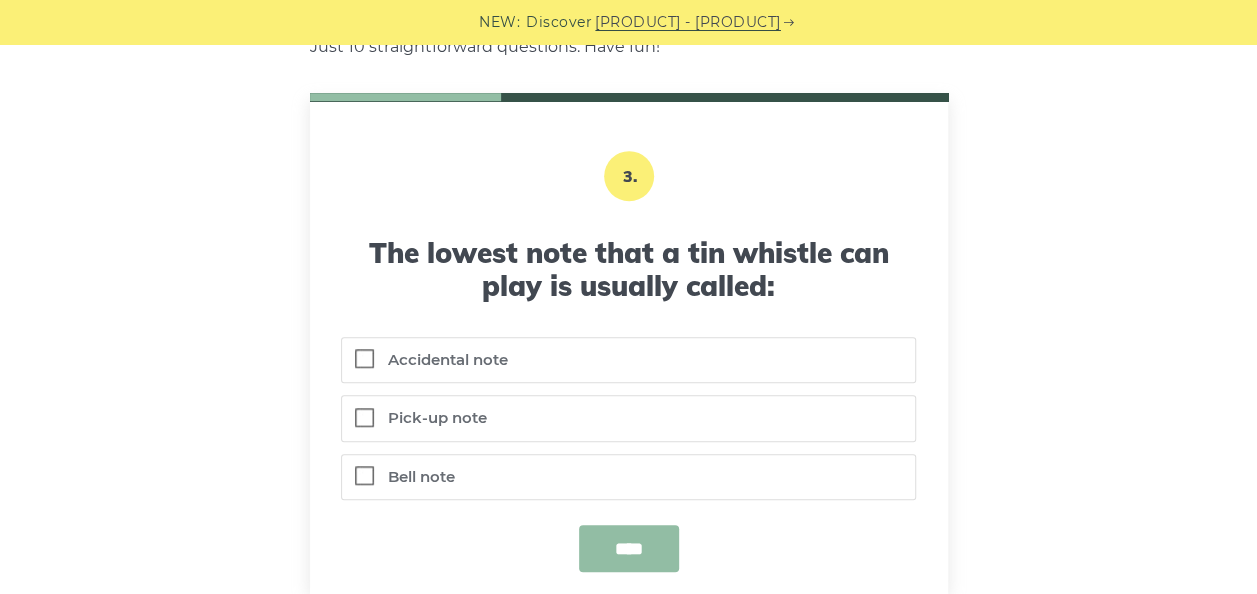 click on "Pick-up note" at bounding box center [628, 418] 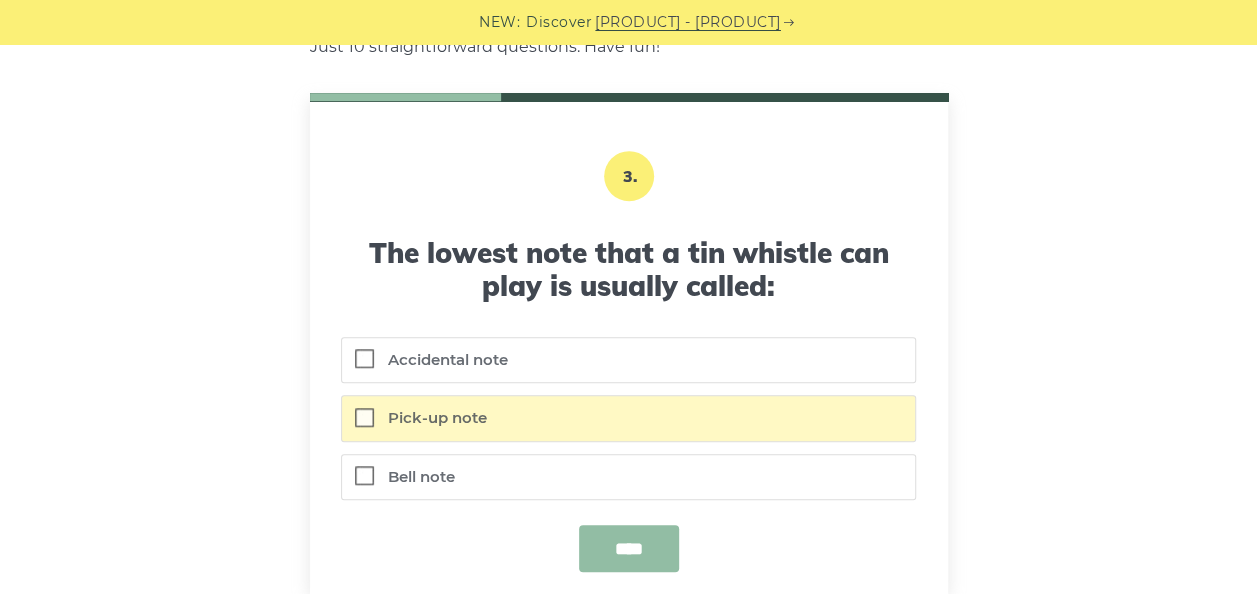 click on "****" at bounding box center (629, 548) 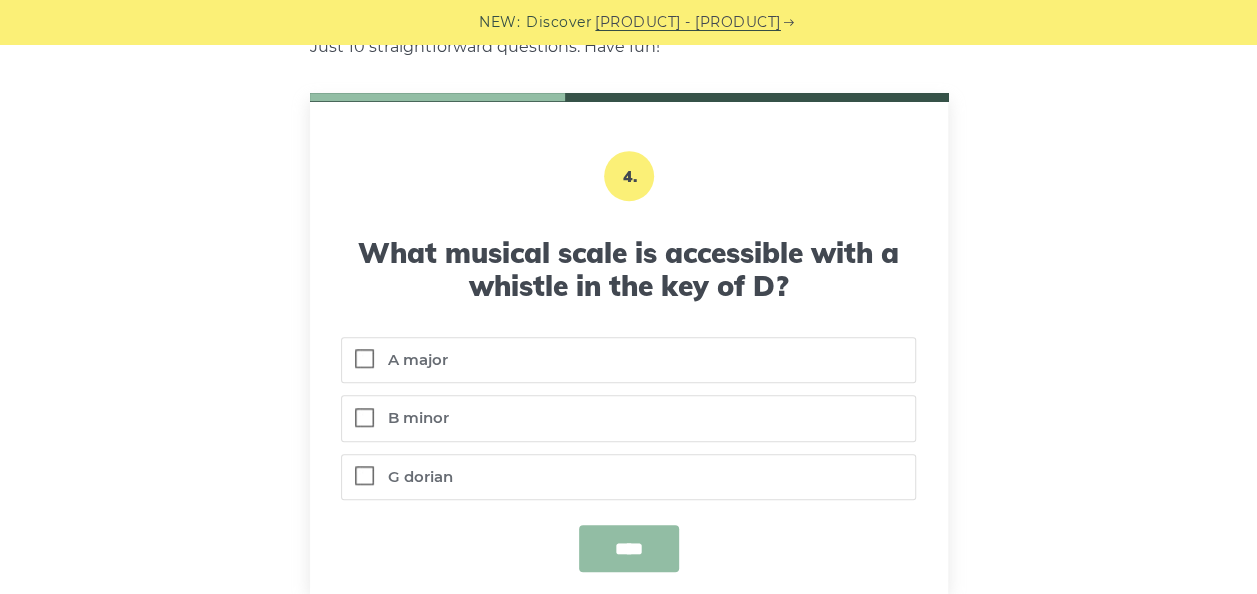 click on "A major" at bounding box center (628, 360) 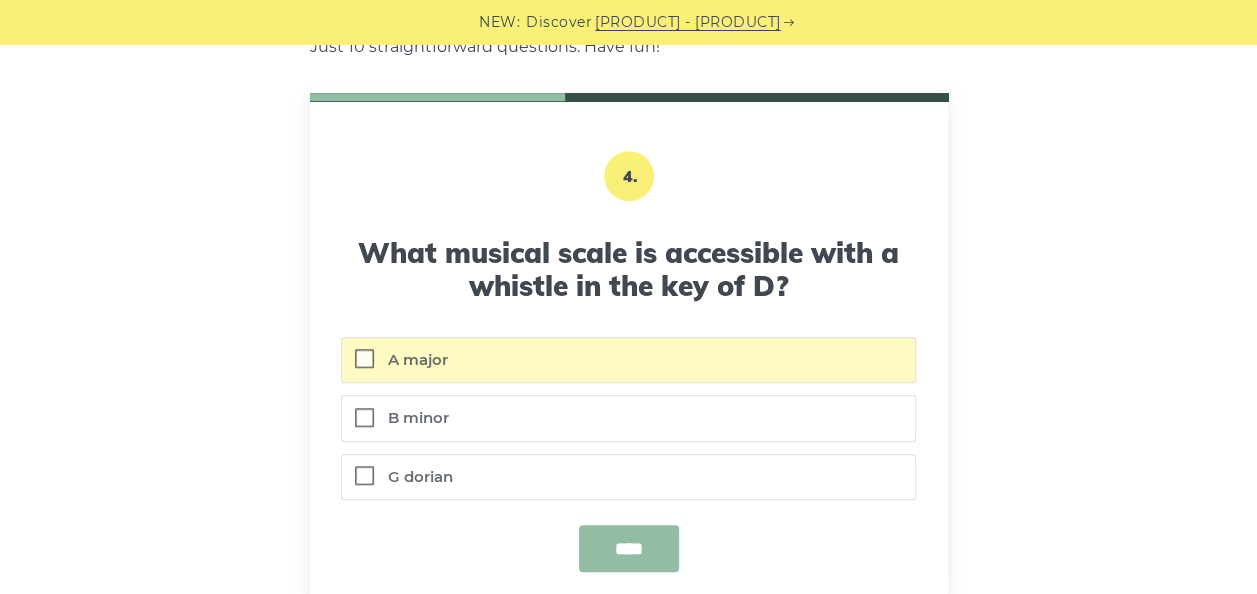 click on "****" at bounding box center [629, 548] 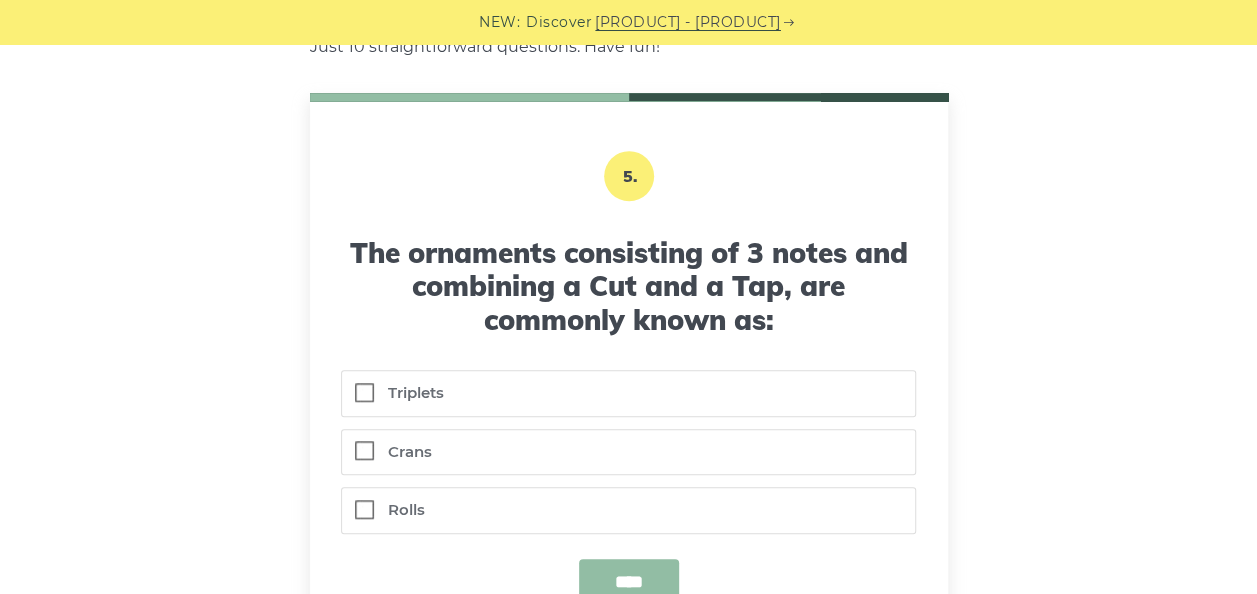 click on "Rolls" at bounding box center (628, 510) 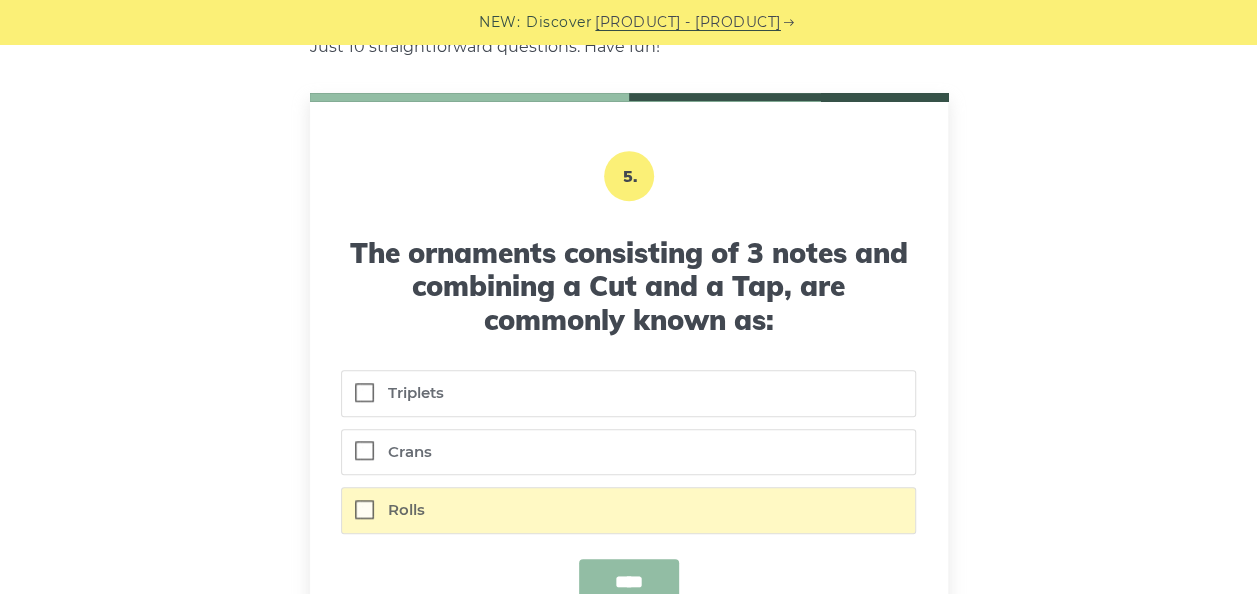 click on "****" at bounding box center [629, 582] 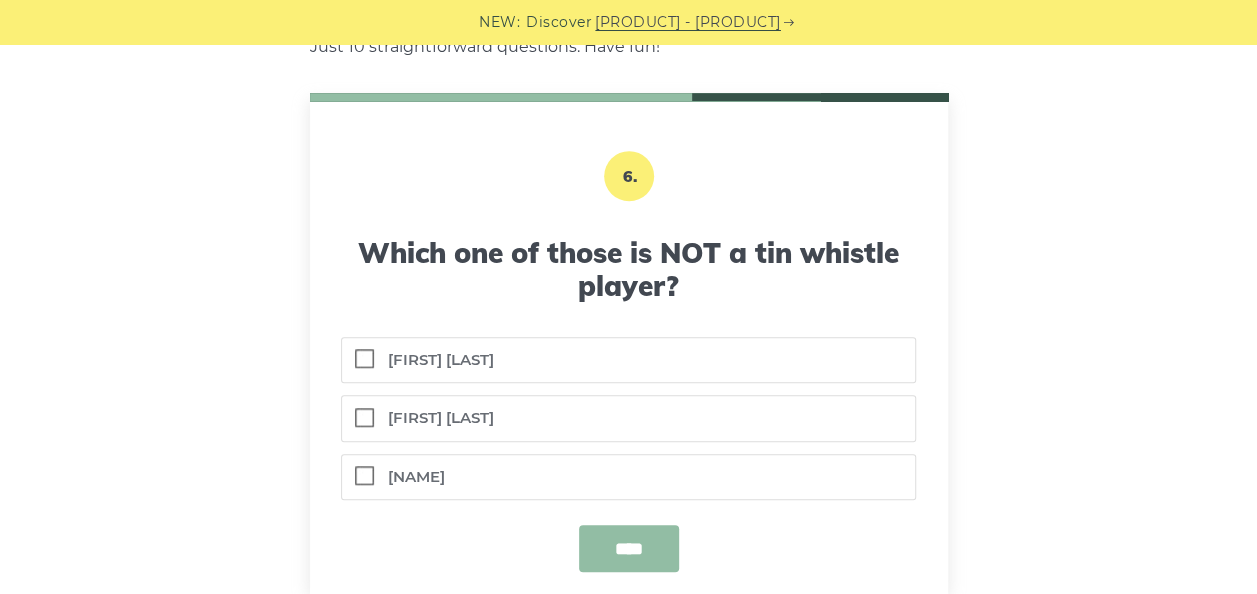 click on "John Doyle" at bounding box center (628, 360) 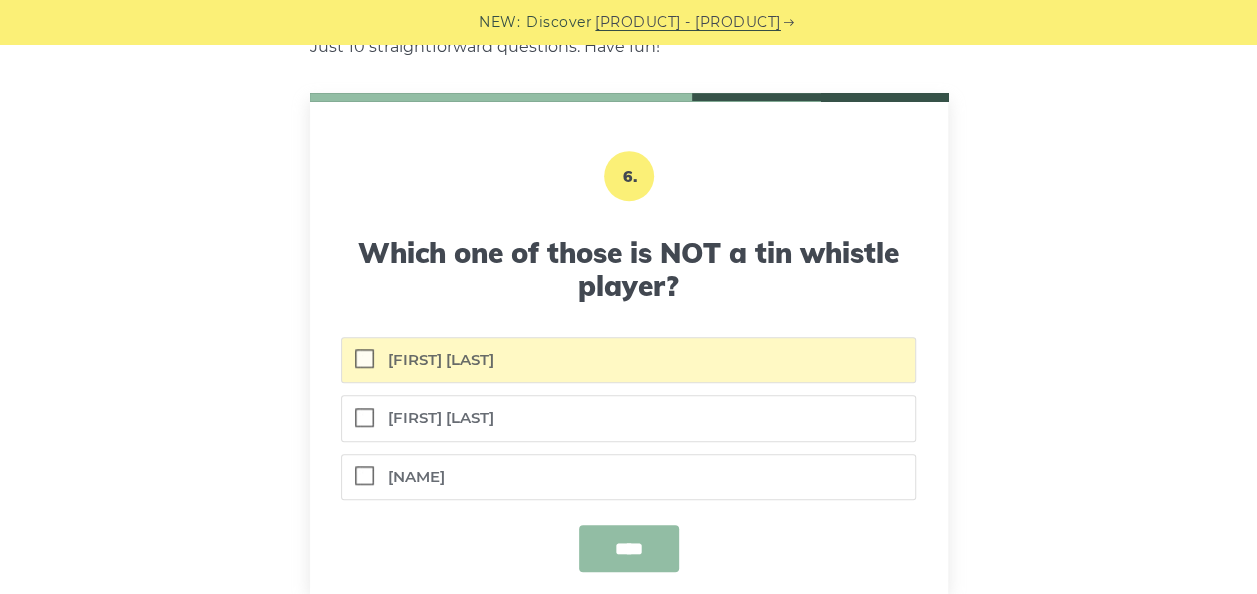 click on "****" at bounding box center [629, 548] 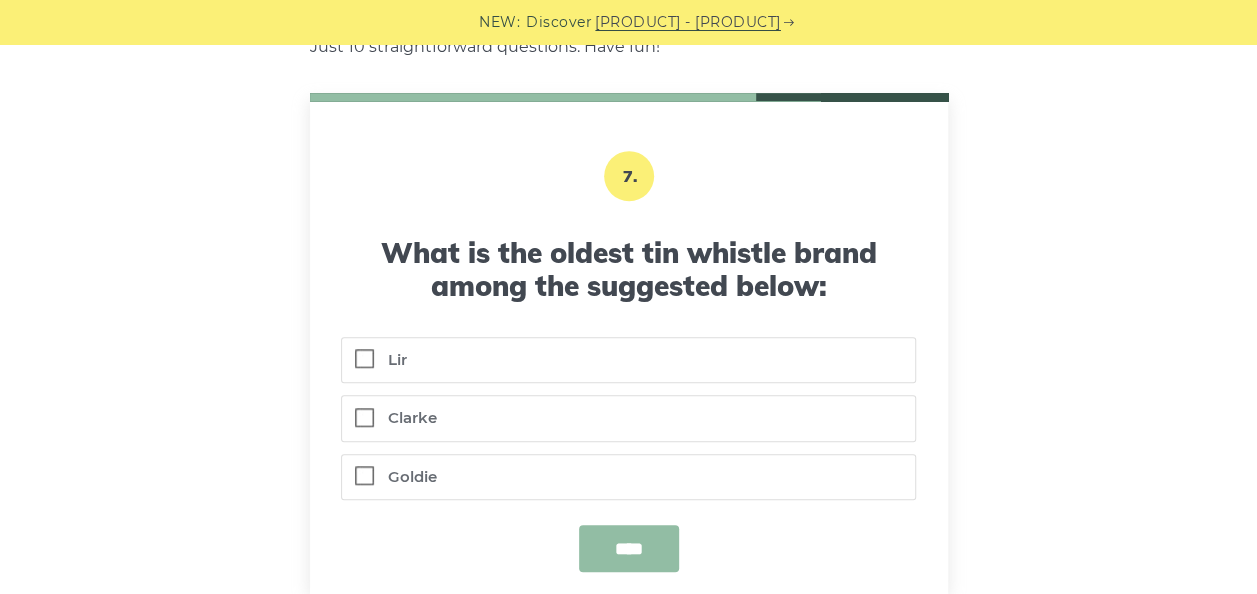 click on "Clarke" at bounding box center [628, 418] 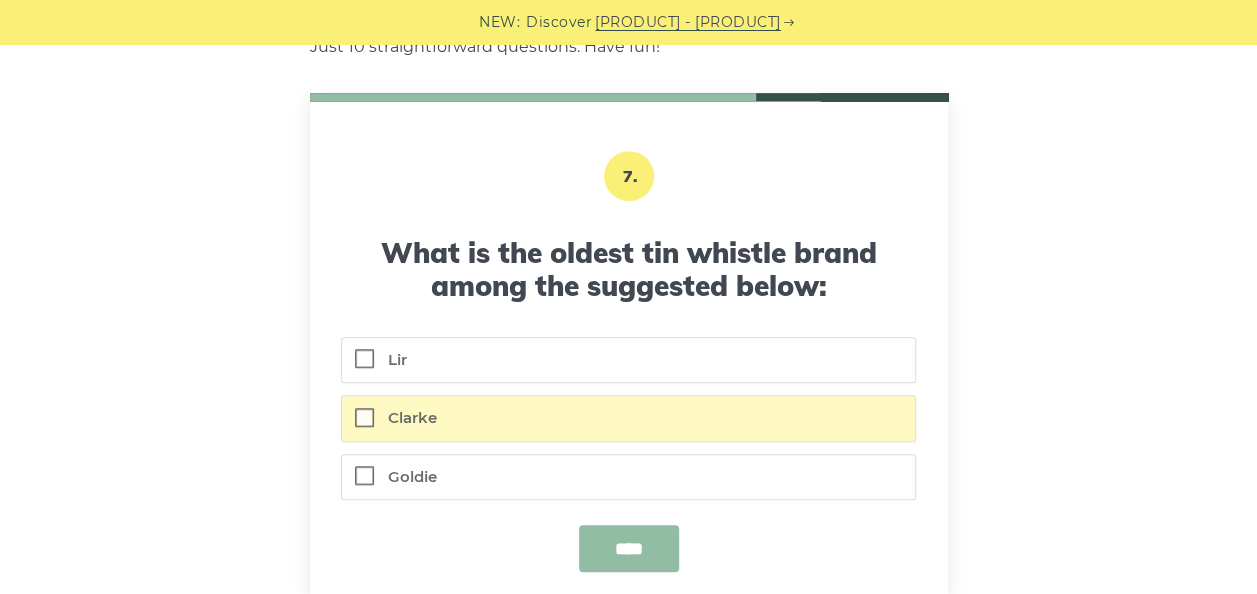 click on "****" at bounding box center (629, 548) 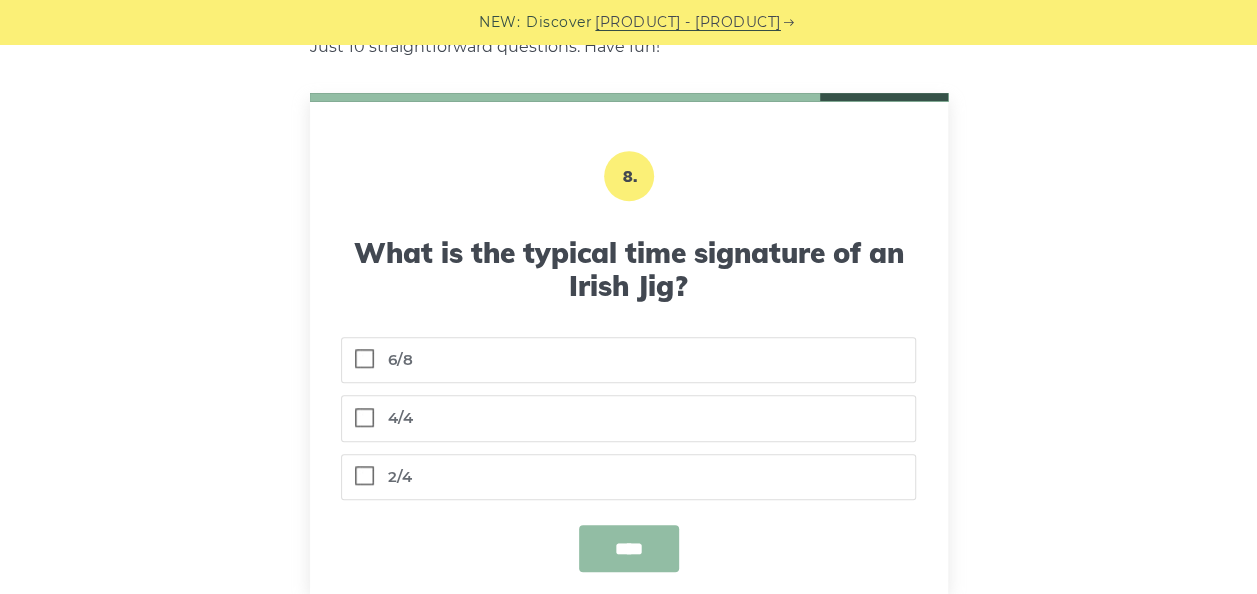 click on "2/4" at bounding box center [628, 477] 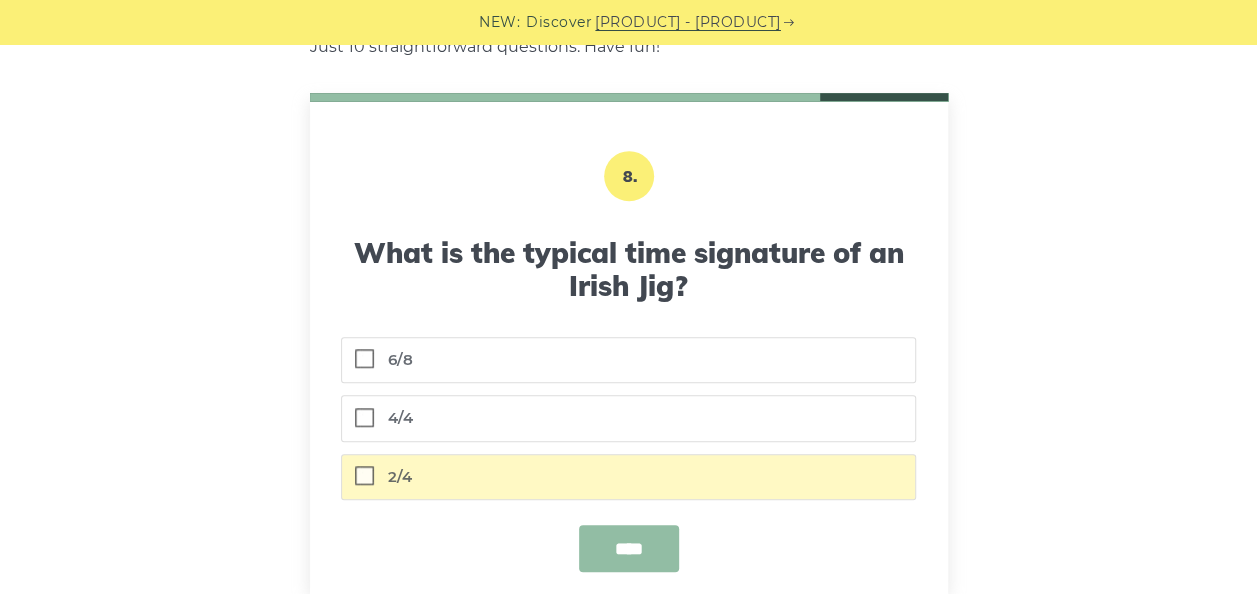 click on "****" at bounding box center [629, 548] 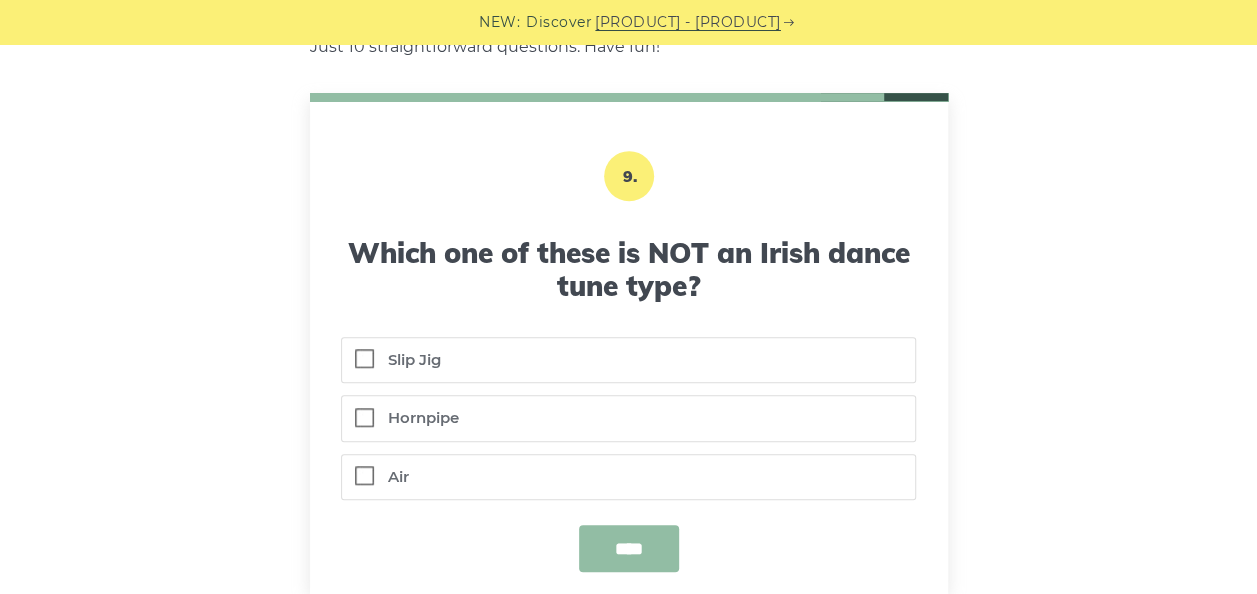 click on "Hornpipe" at bounding box center (628, 418) 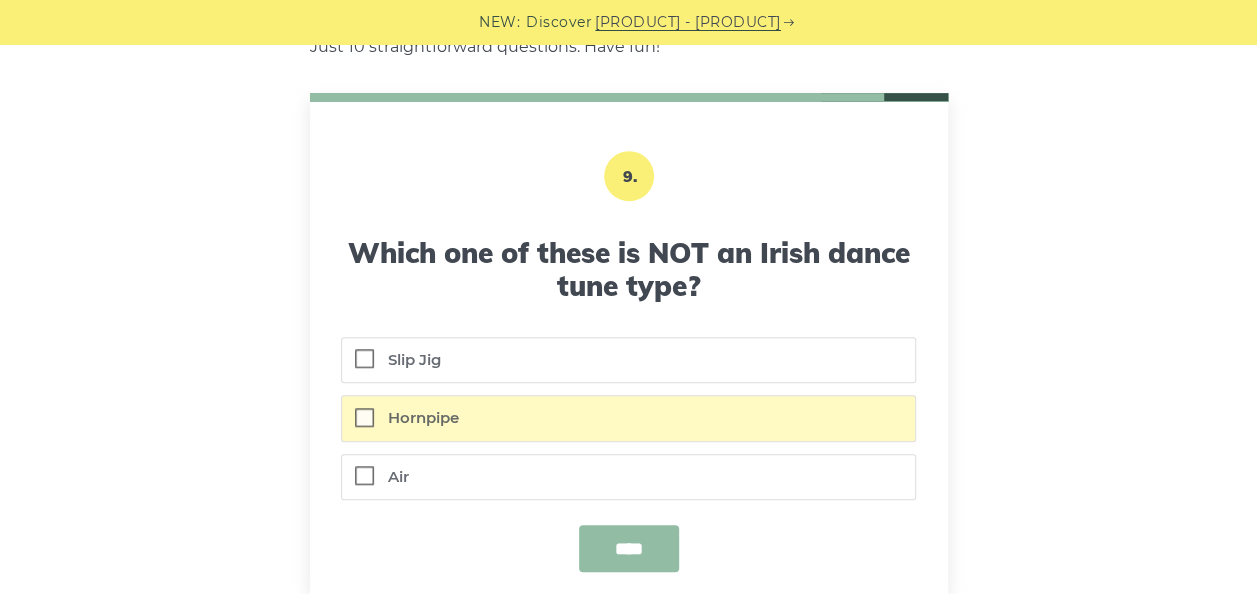 click on "****" at bounding box center [629, 548] 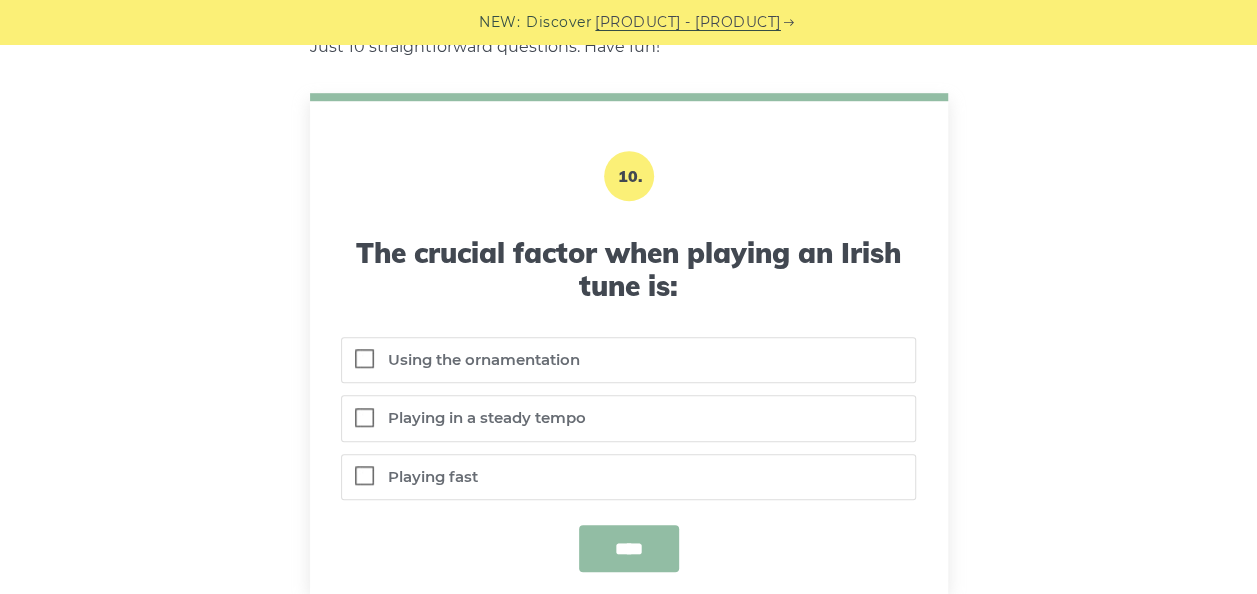 click on "Playing in a steady tempo" at bounding box center (628, 418) 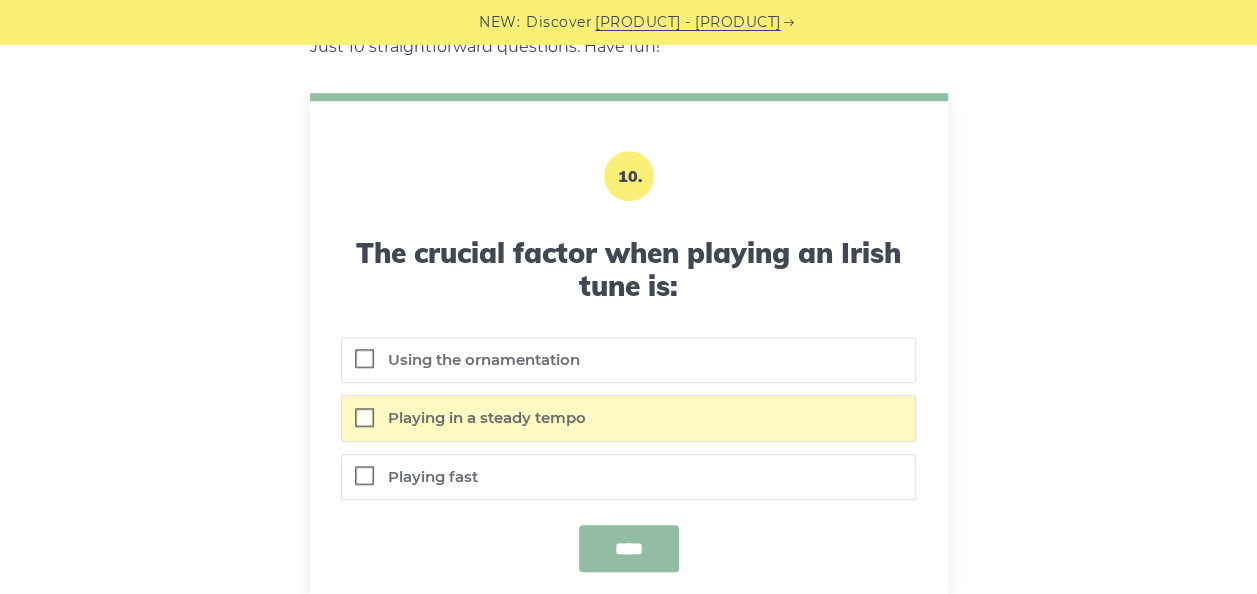click on "****" at bounding box center (629, 548) 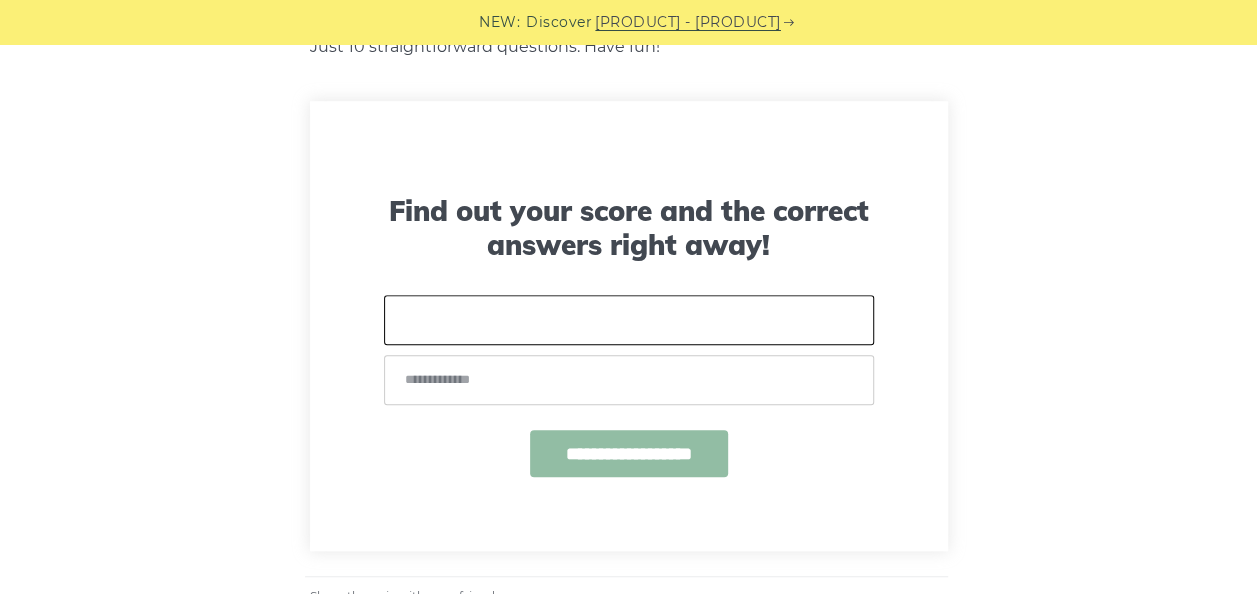 click at bounding box center [629, 320] 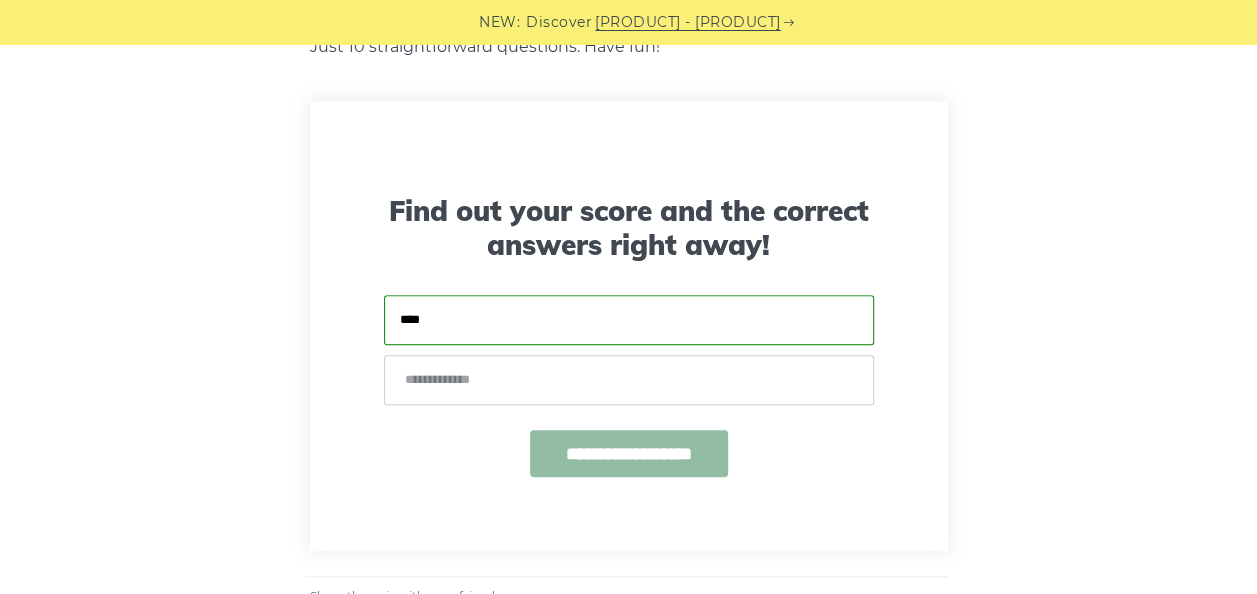 type on "****" 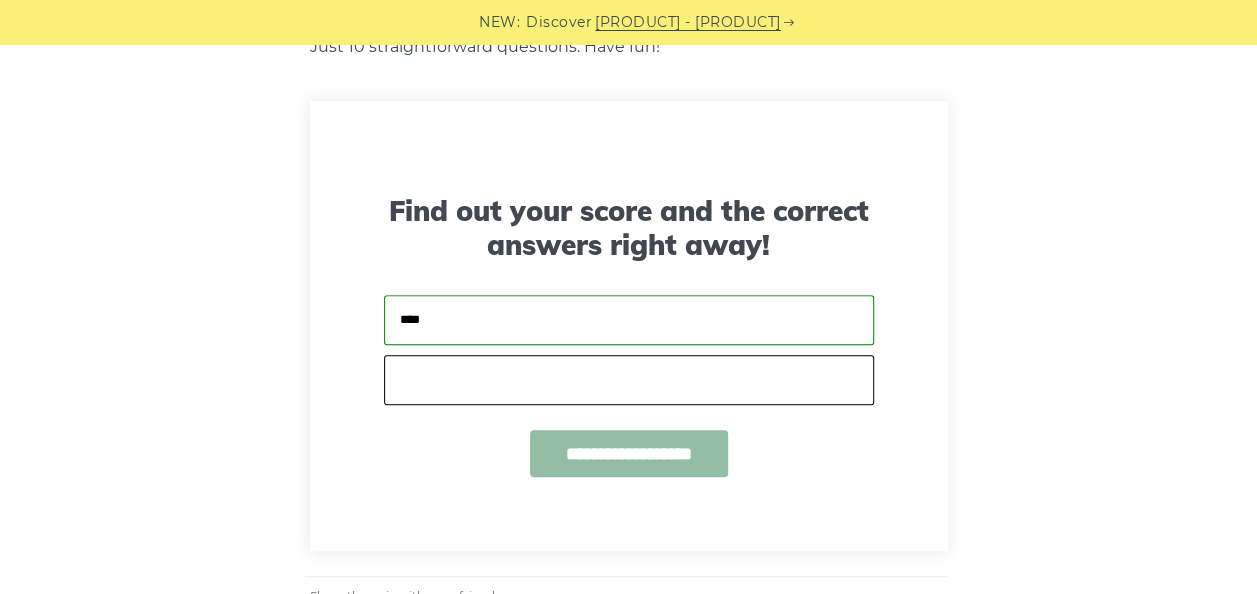 click at bounding box center [629, 380] 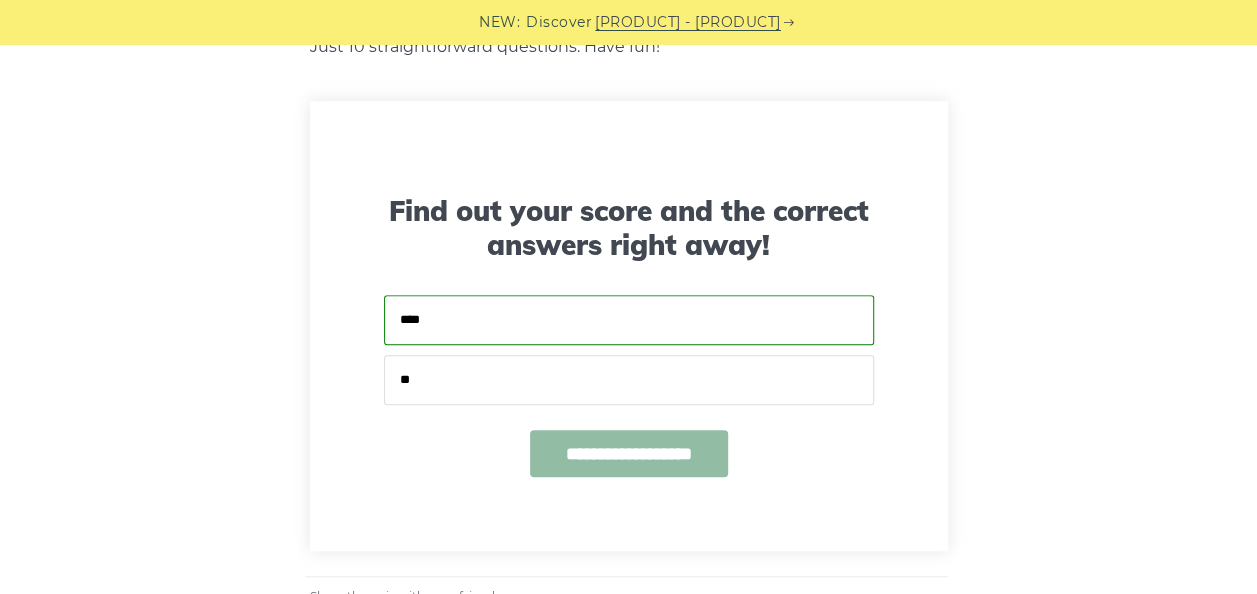 type on "*" 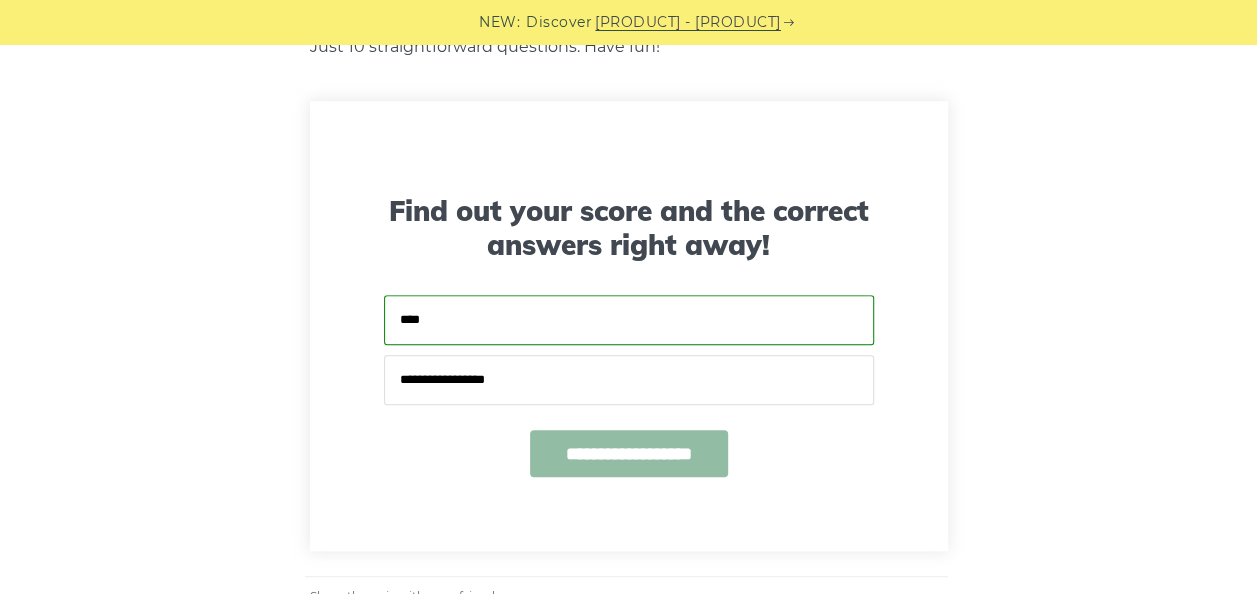 type on "**********" 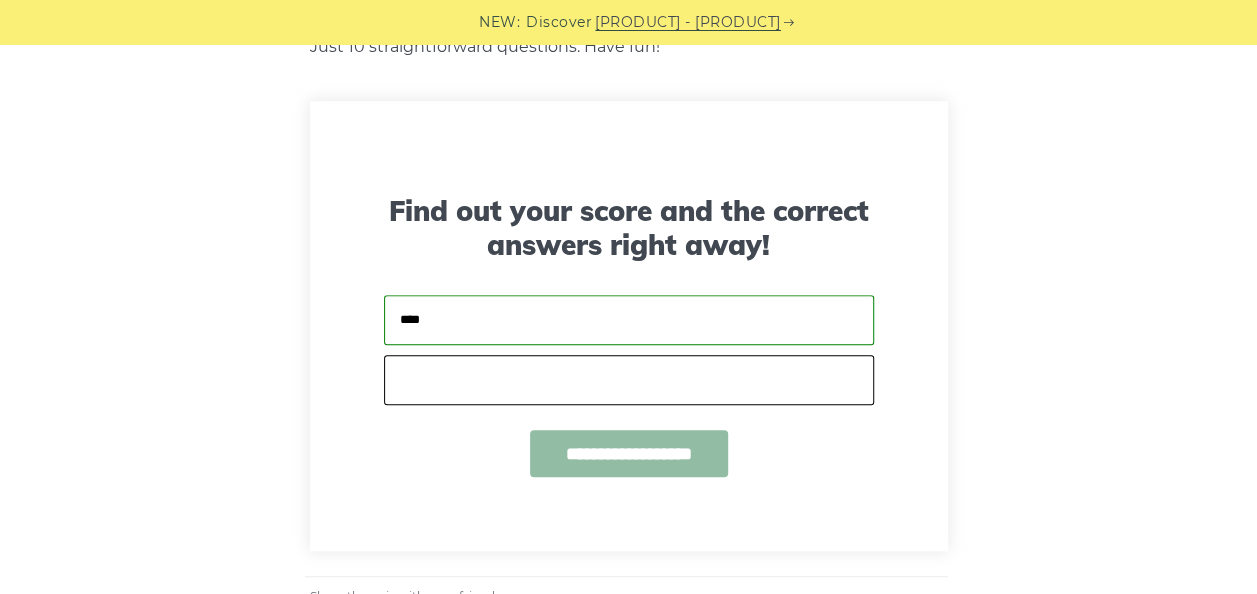 type 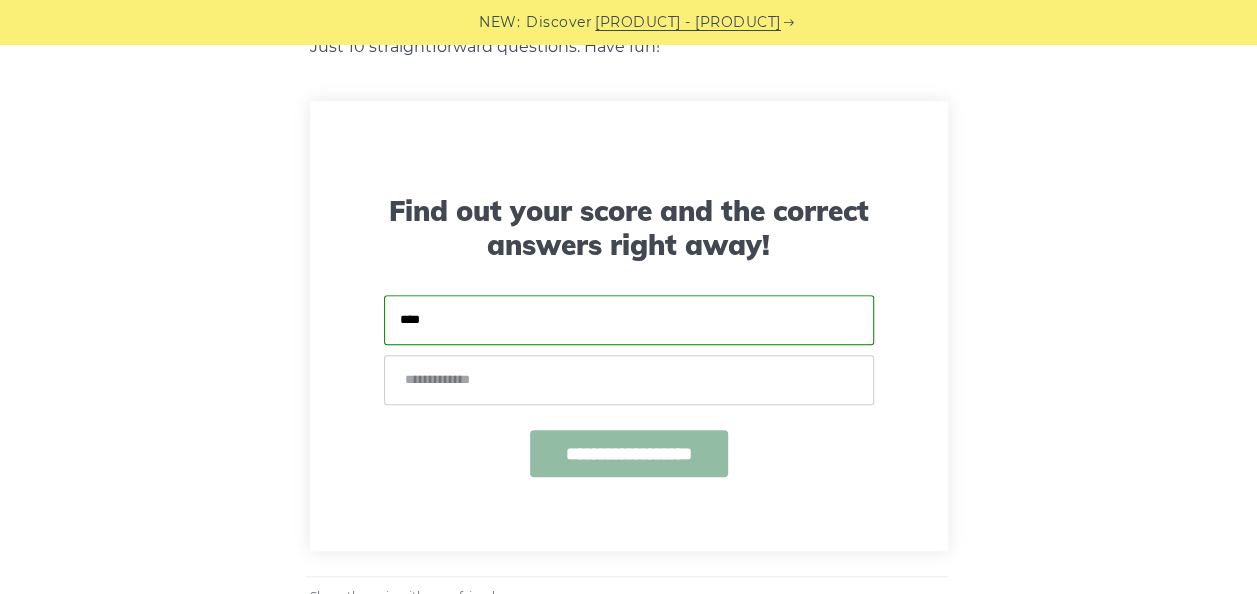 drag, startPoint x: 462, startPoint y: 293, endPoint x: 336, endPoint y: 287, distance: 126.14278 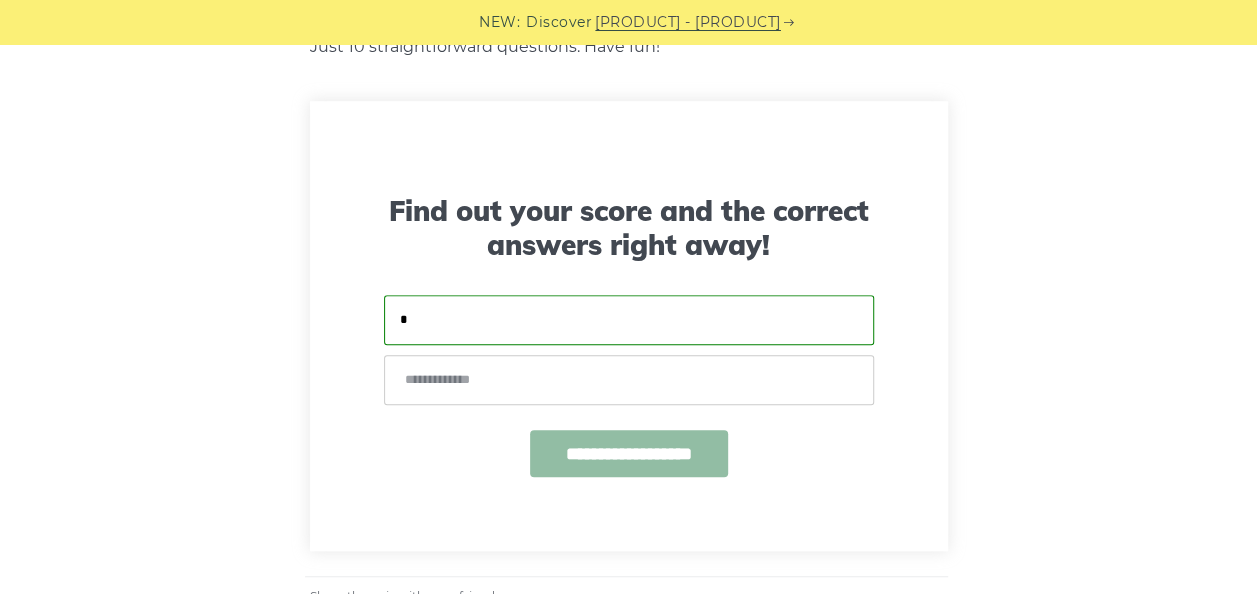 type on "*" 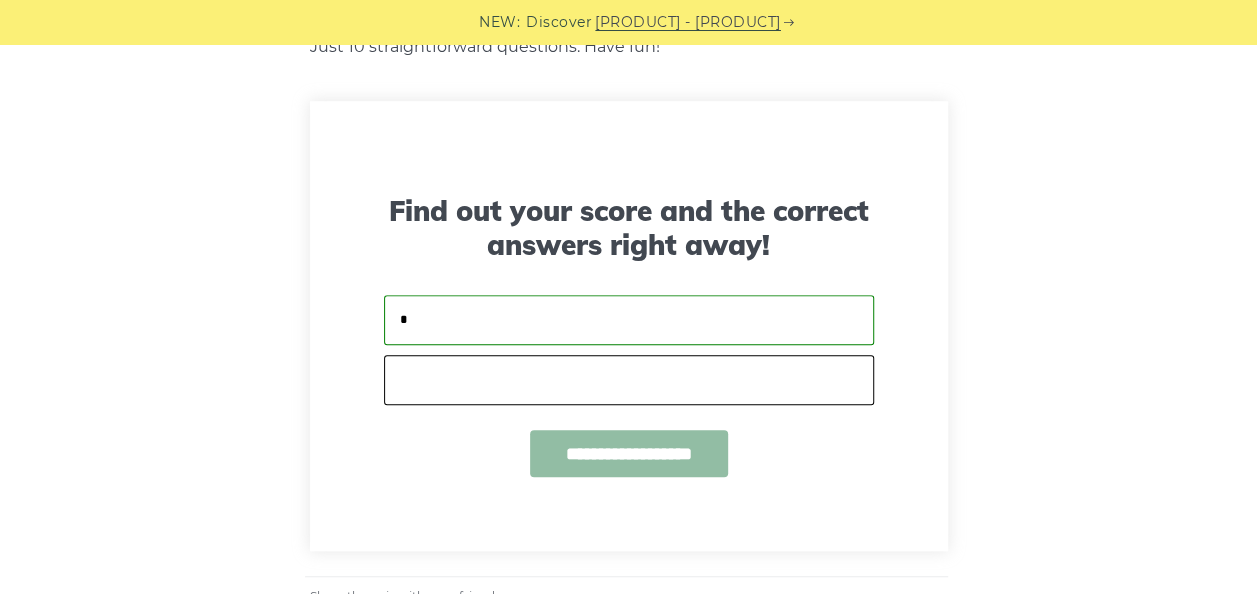 click at bounding box center (629, 380) 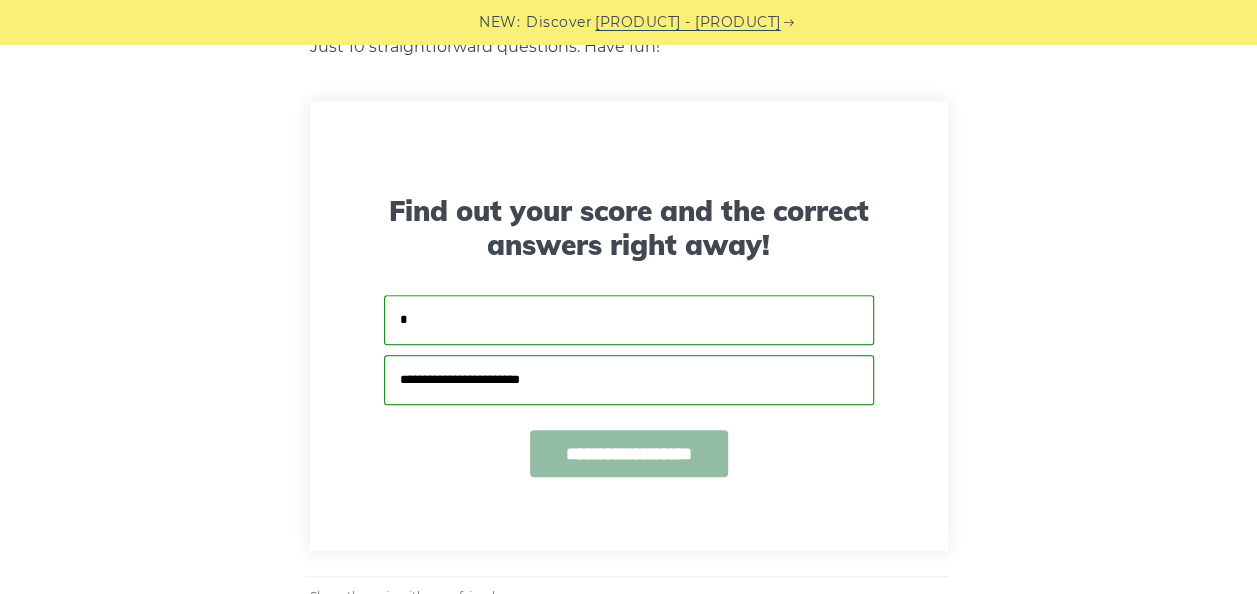type on "**********" 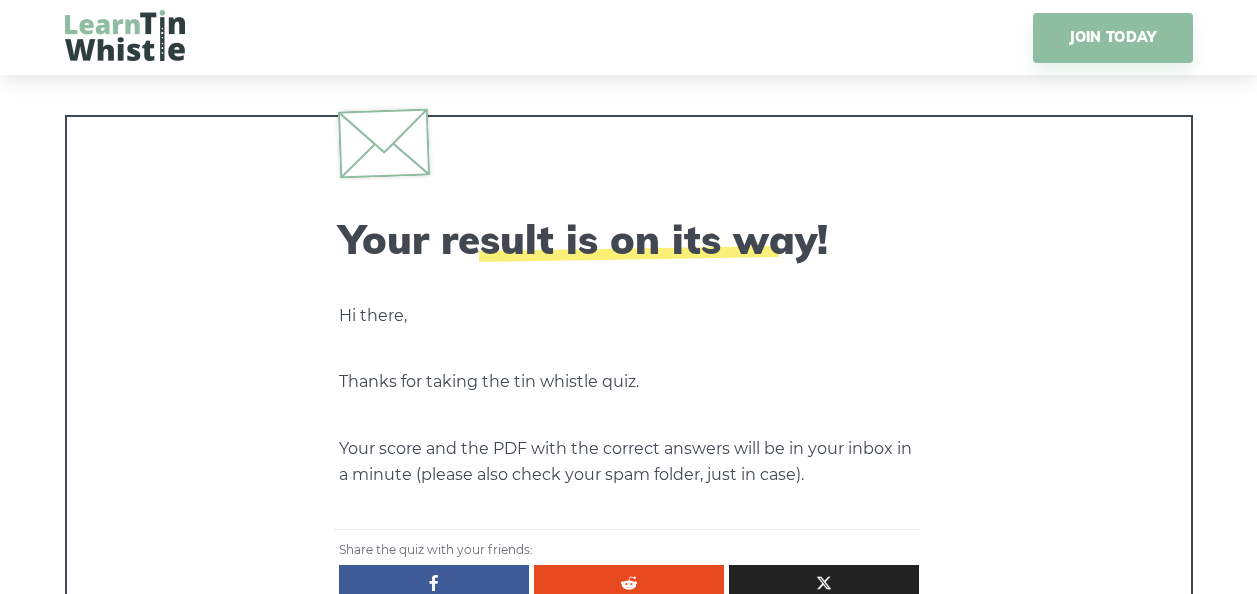 scroll, scrollTop: 0, scrollLeft: 0, axis: both 